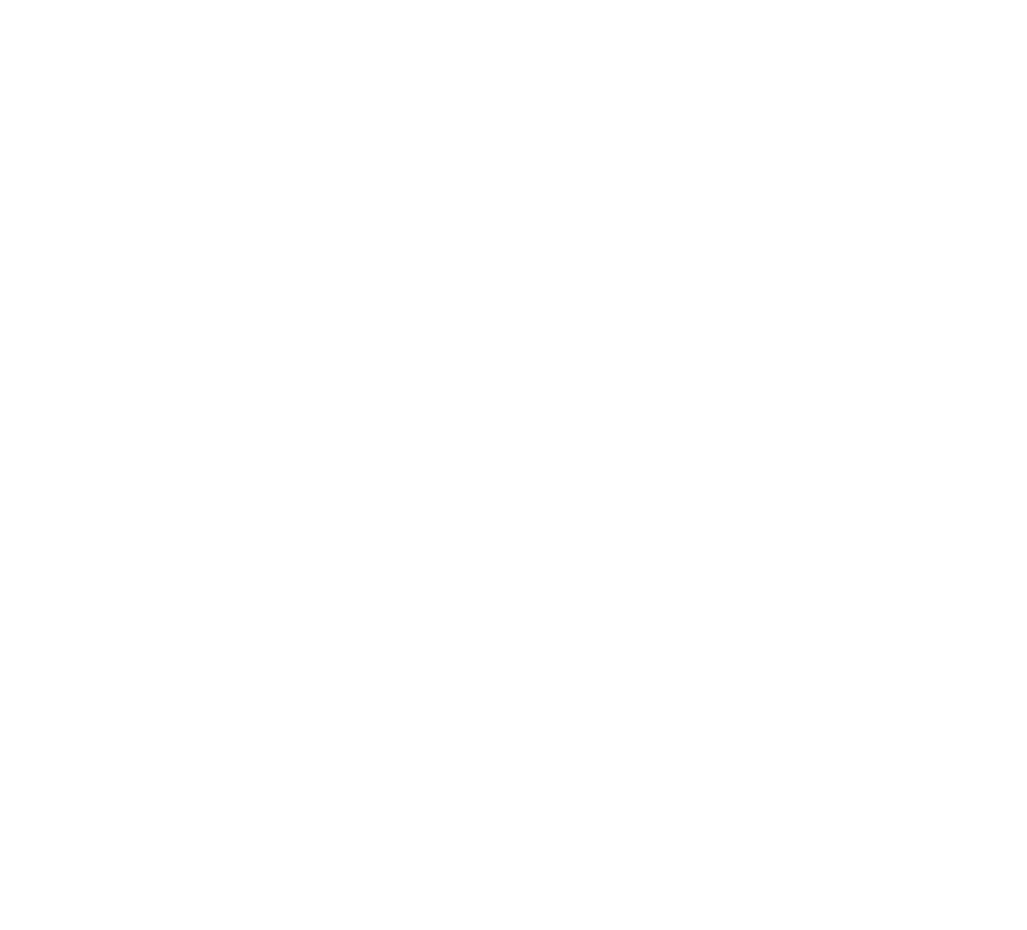 scroll, scrollTop: 0, scrollLeft: 0, axis: both 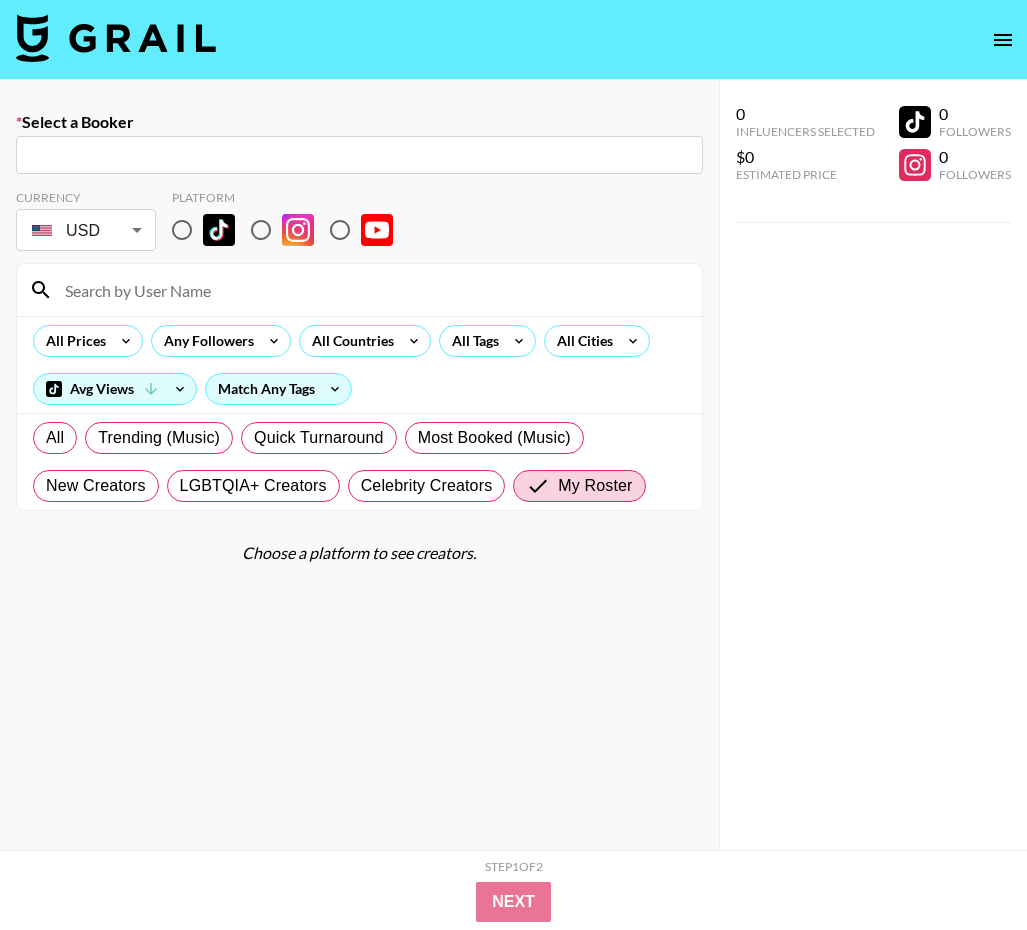 click at bounding box center (513, 40) 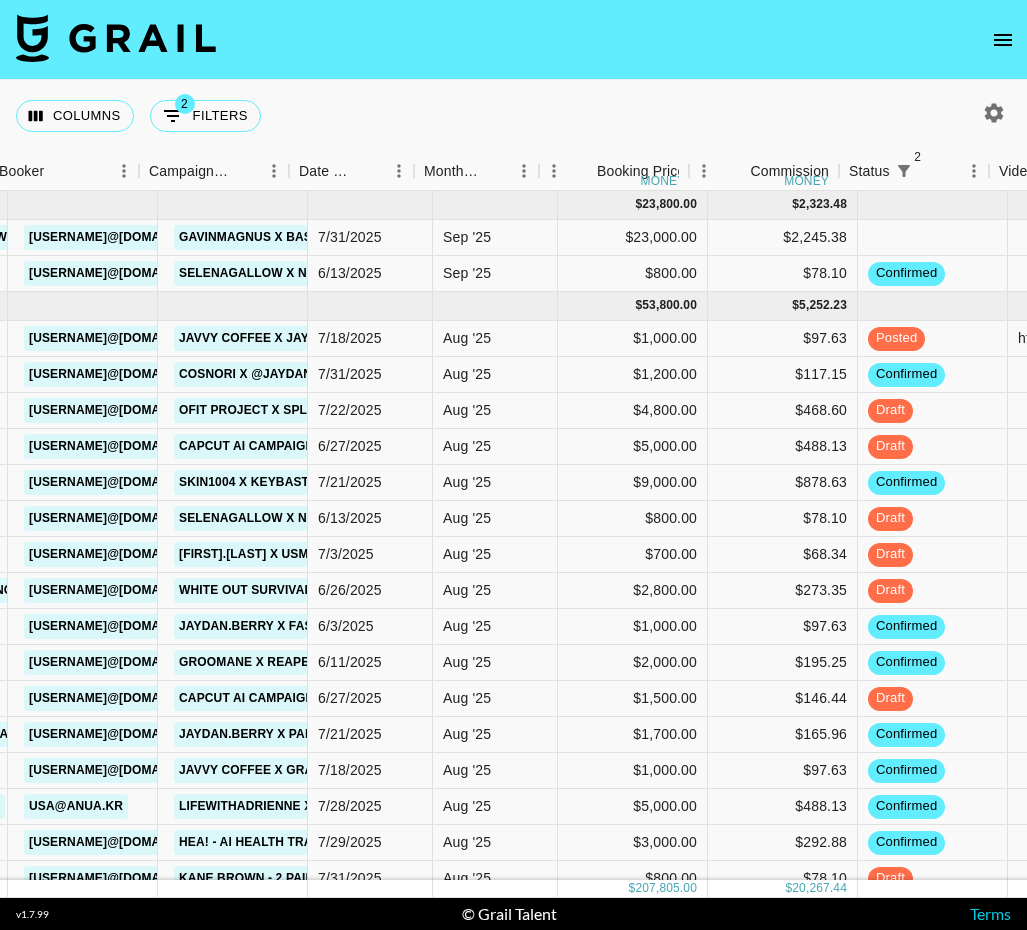 scroll, scrollTop: 0, scrollLeft: 1190, axis: horizontal 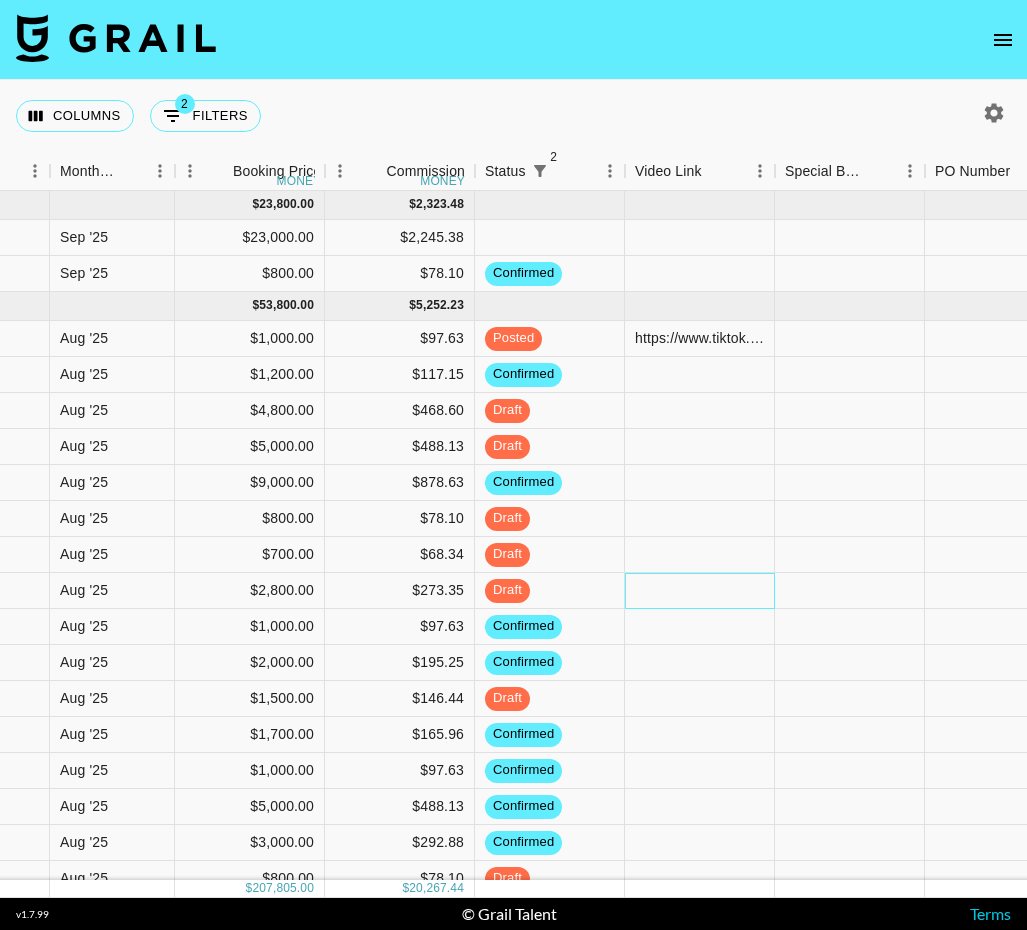 click at bounding box center [700, 591] 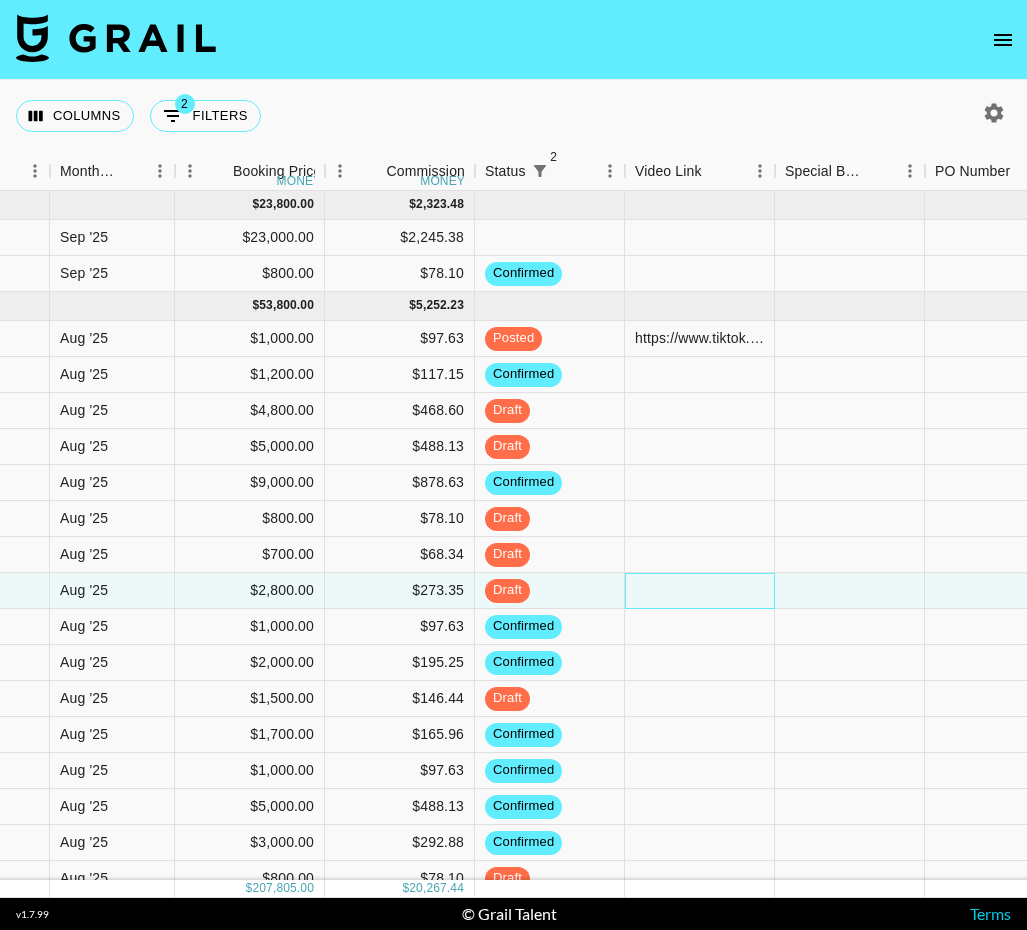 click at bounding box center (700, 591) 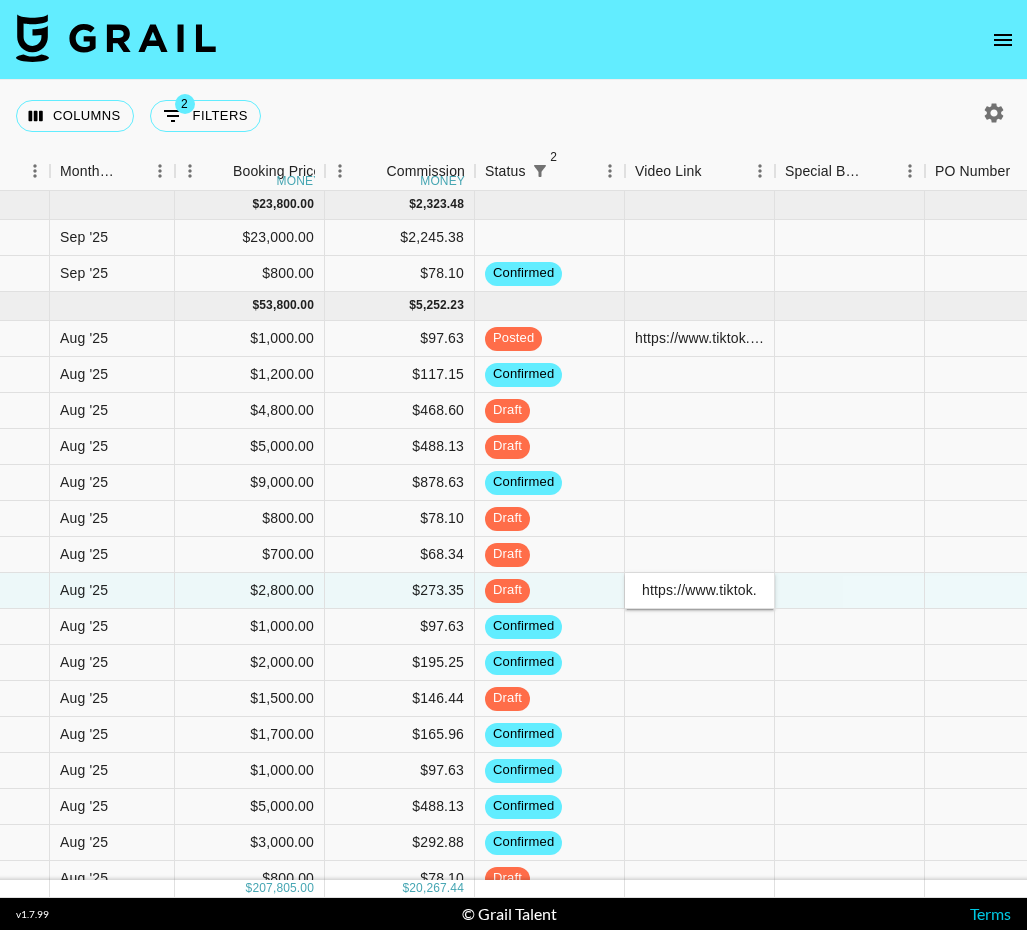 scroll, scrollTop: 0, scrollLeft: 323, axis: horizontal 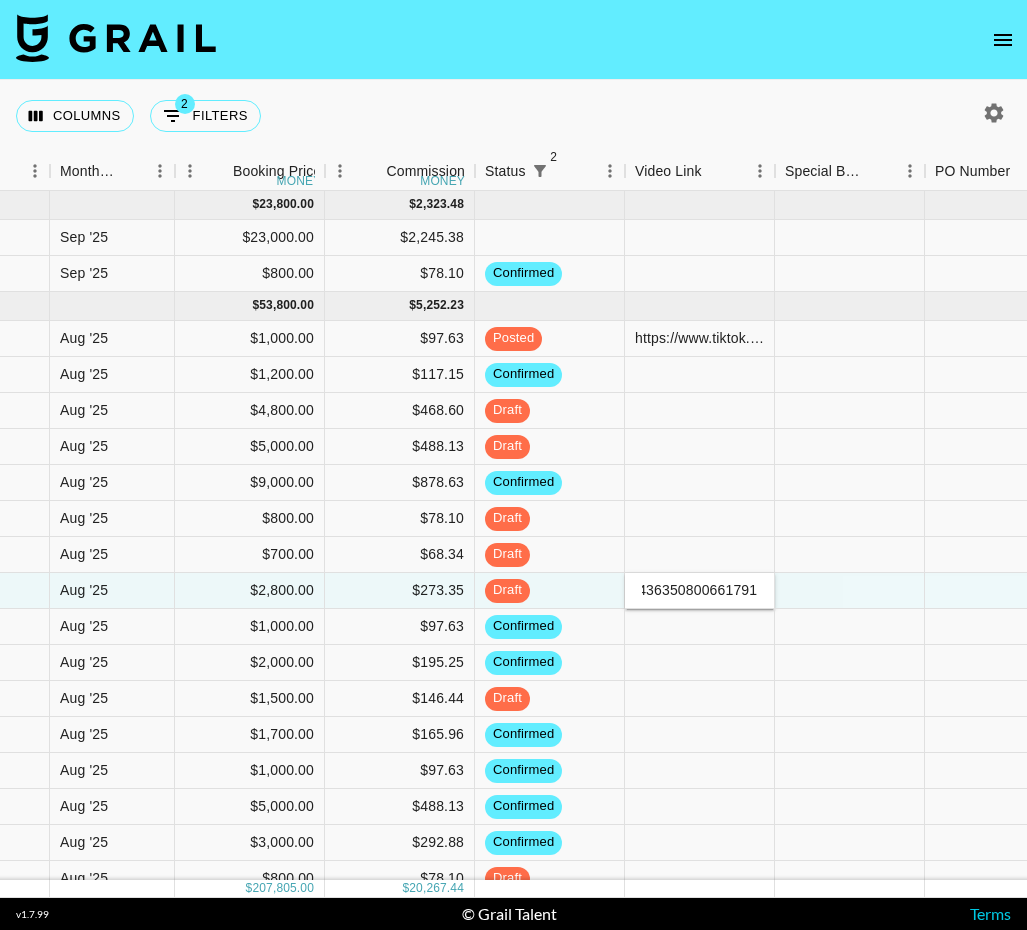 type on "https://www.tiktok.com/@gavinmagnus/video/7534436350800661791" 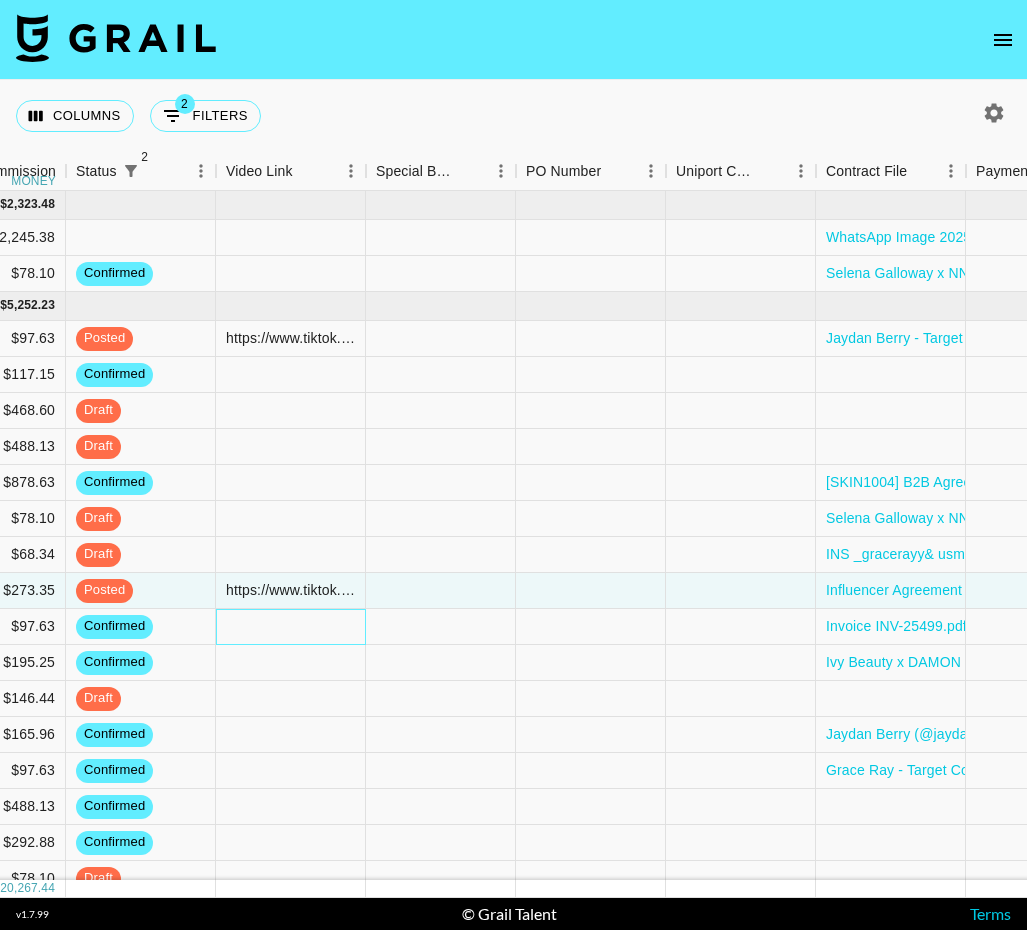 scroll, scrollTop: 0, scrollLeft: 2068, axis: horizontal 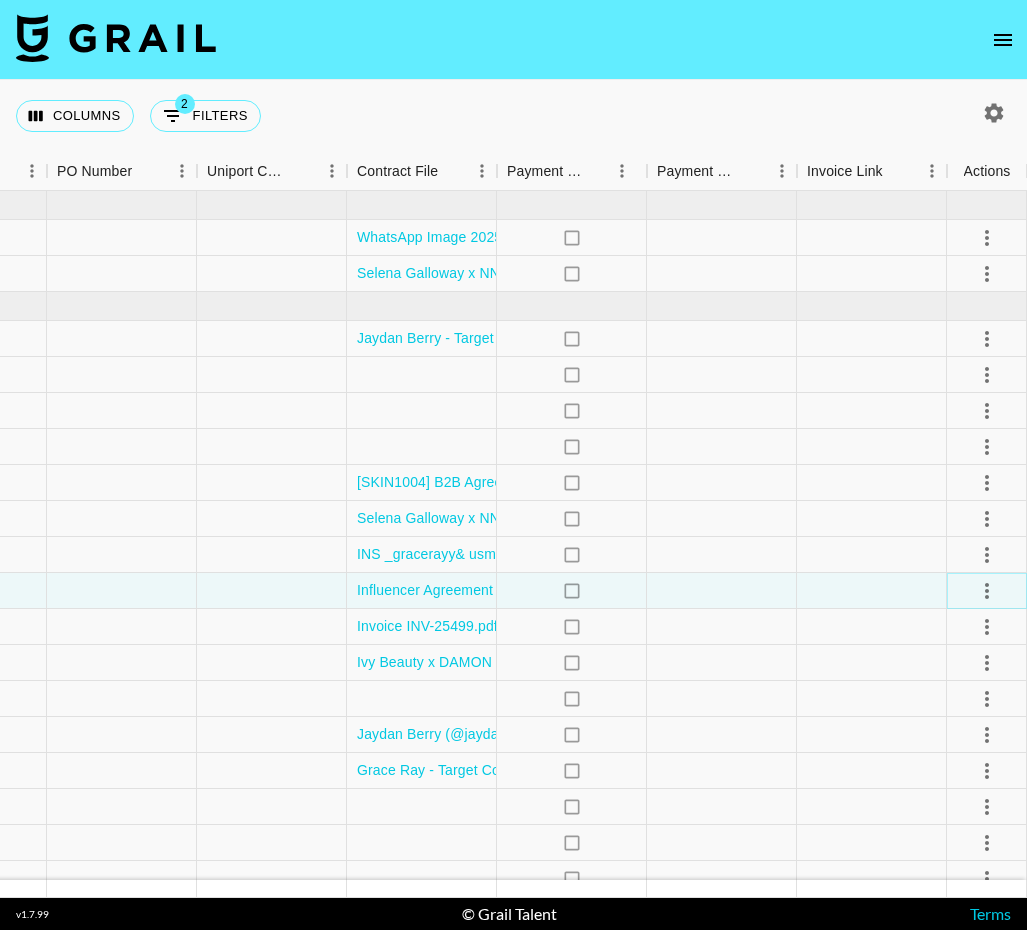 click 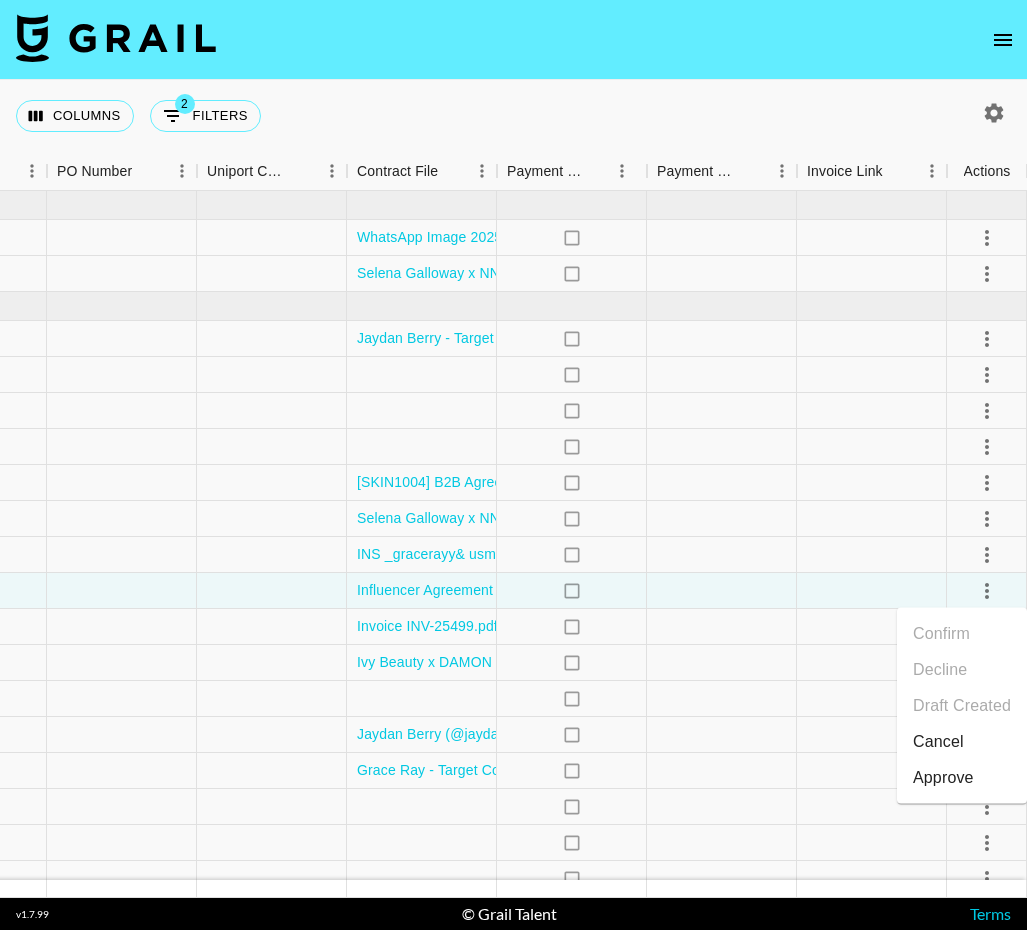 click on "Approve" at bounding box center (943, 778) 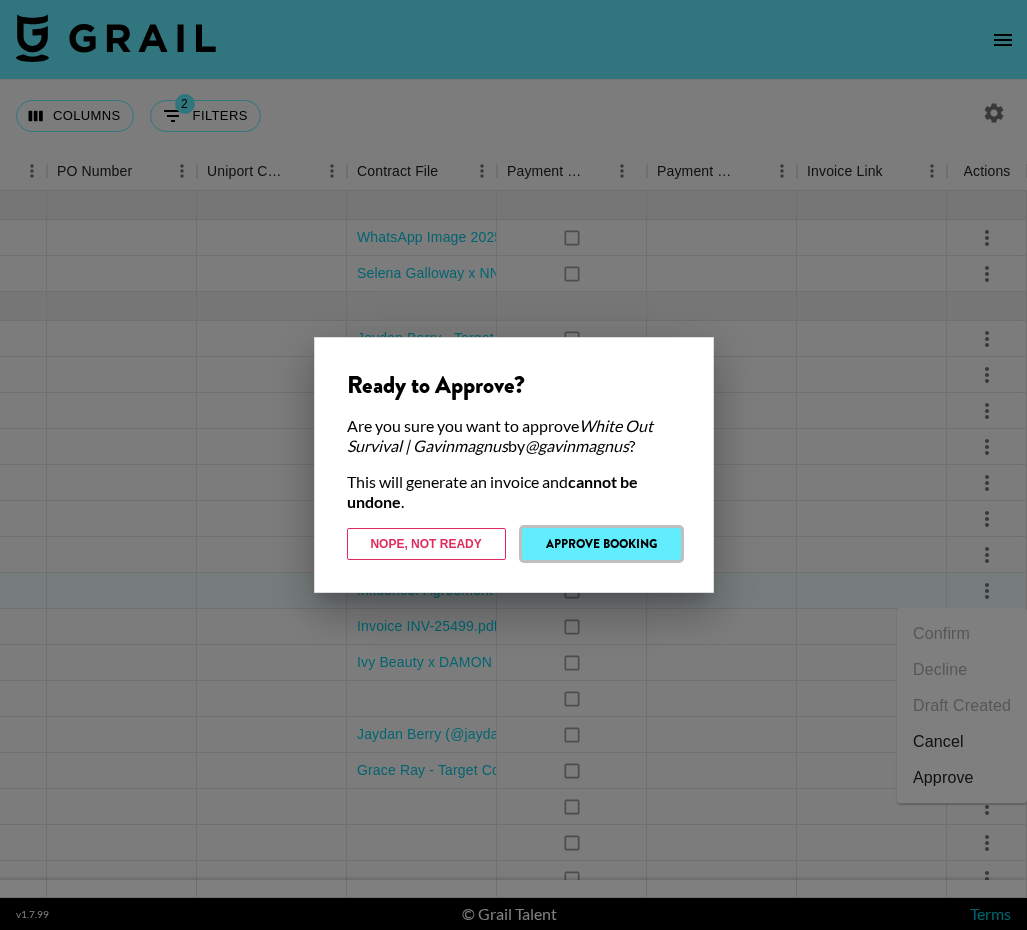 click on "Approve Booking" at bounding box center (601, 544) 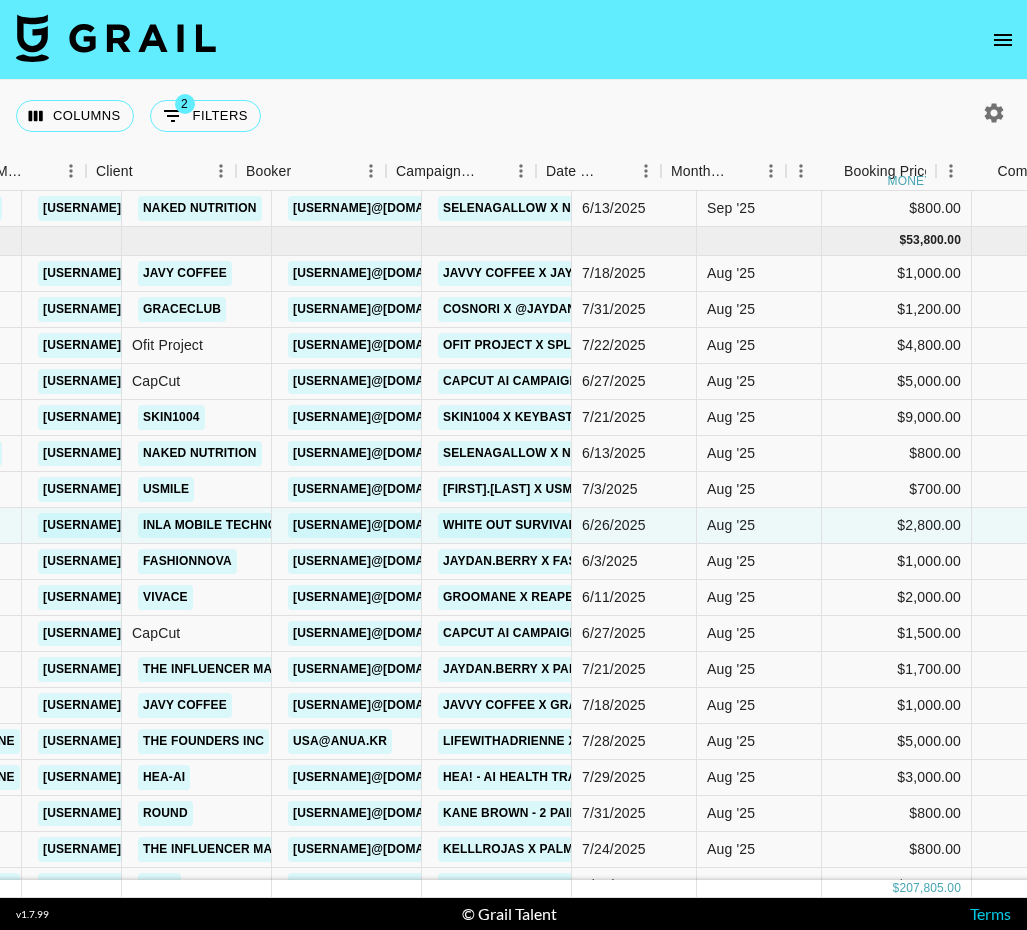 scroll, scrollTop: 65, scrollLeft: 531, axis: both 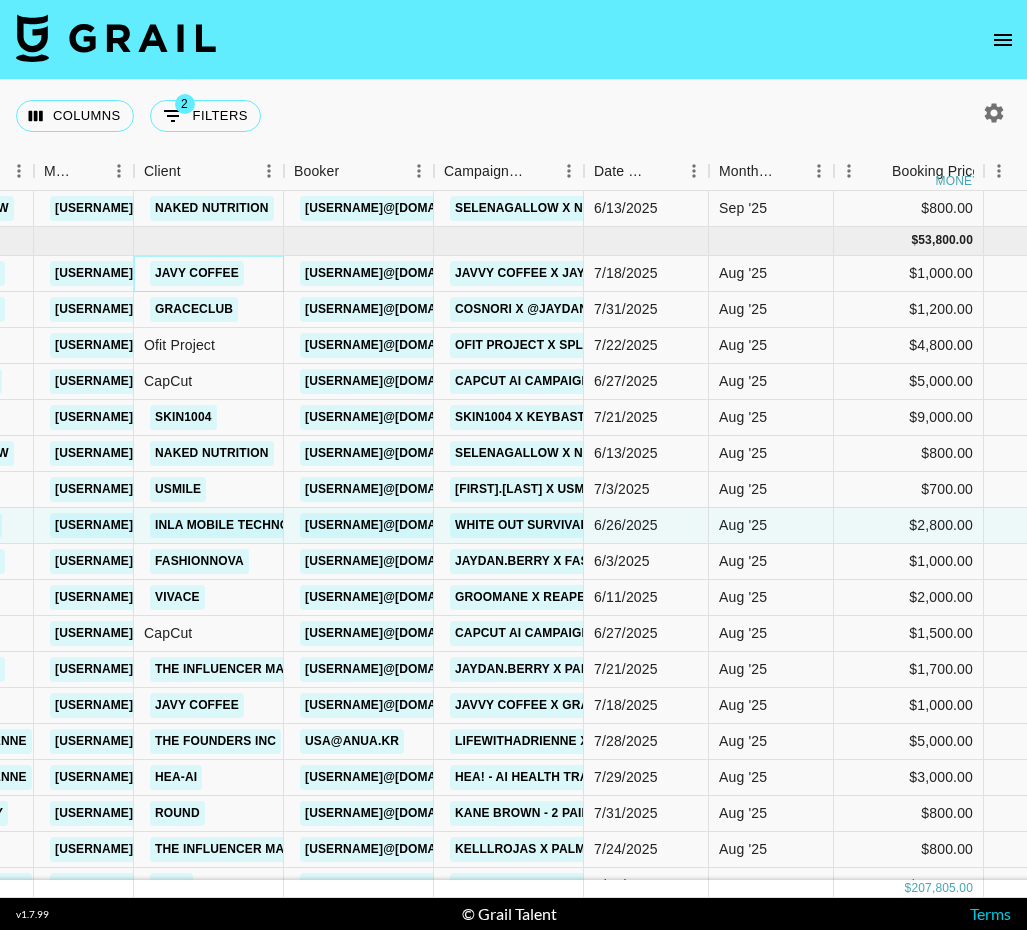 click on "Javy Coffee" at bounding box center (197, 273) 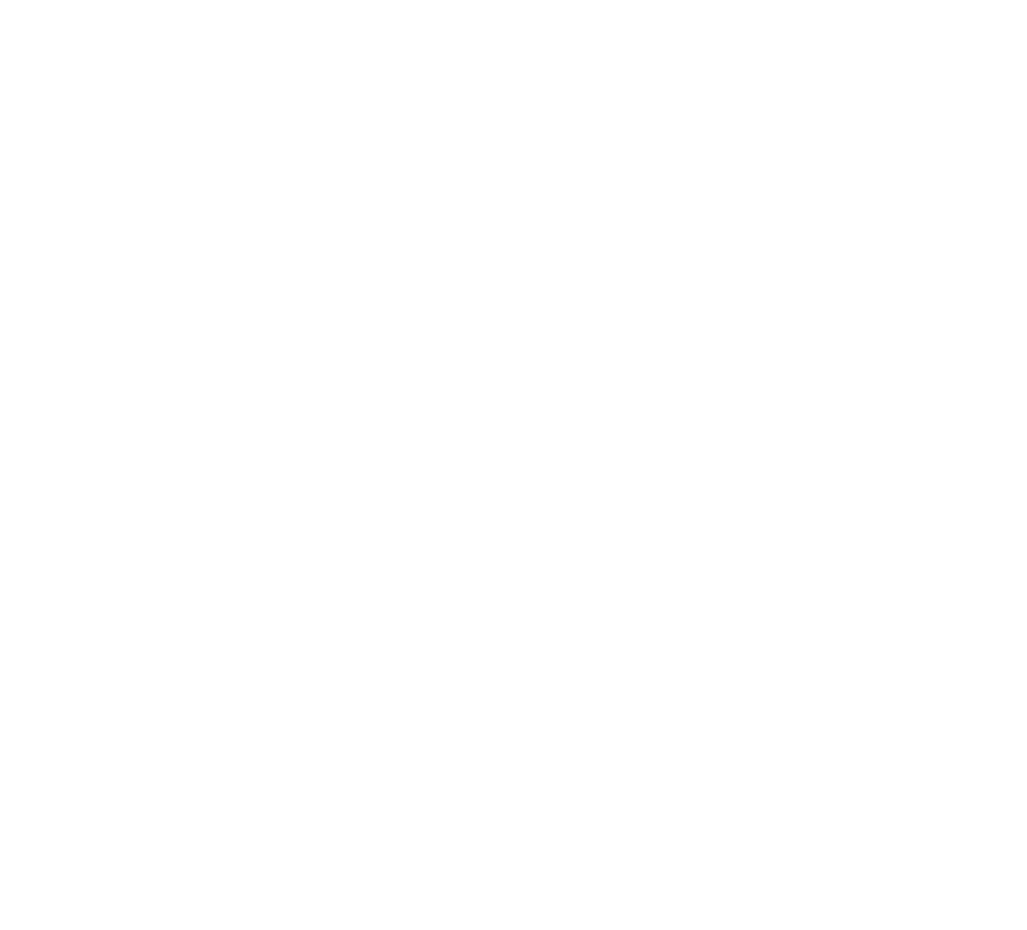 scroll, scrollTop: 0, scrollLeft: 0, axis: both 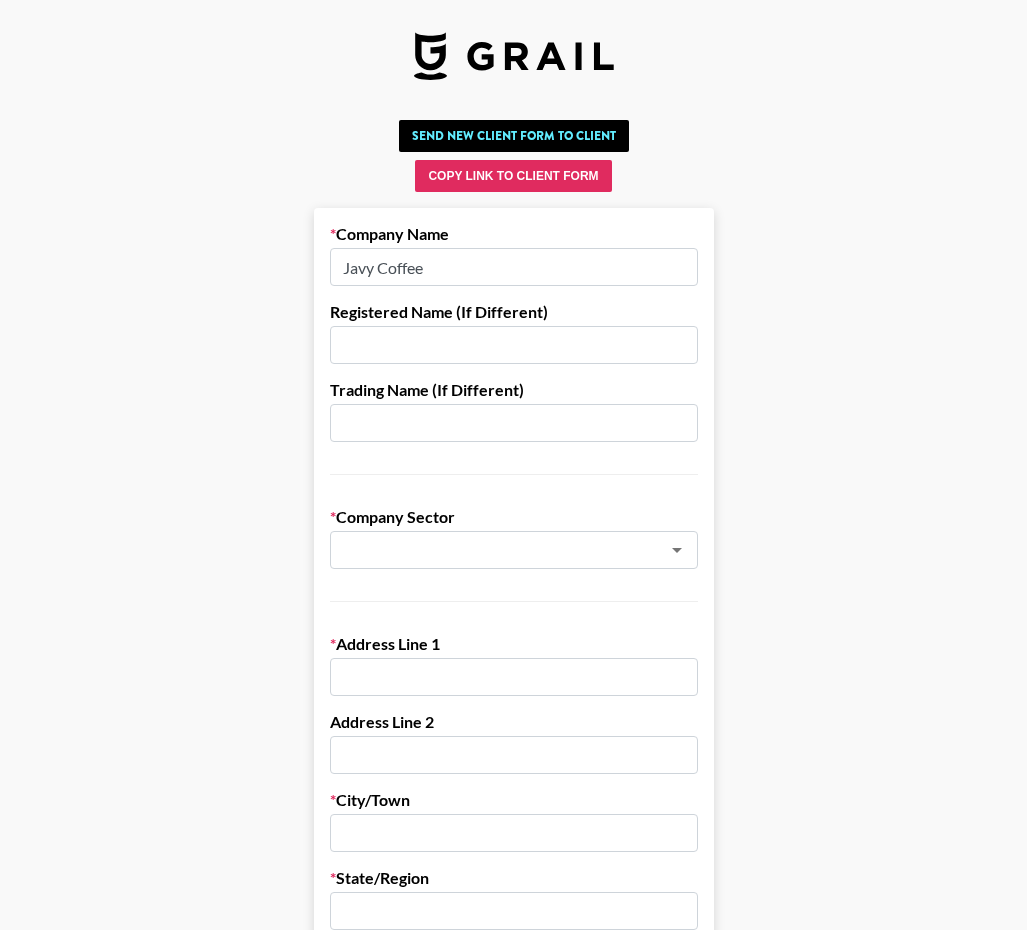 click at bounding box center [514, 677] 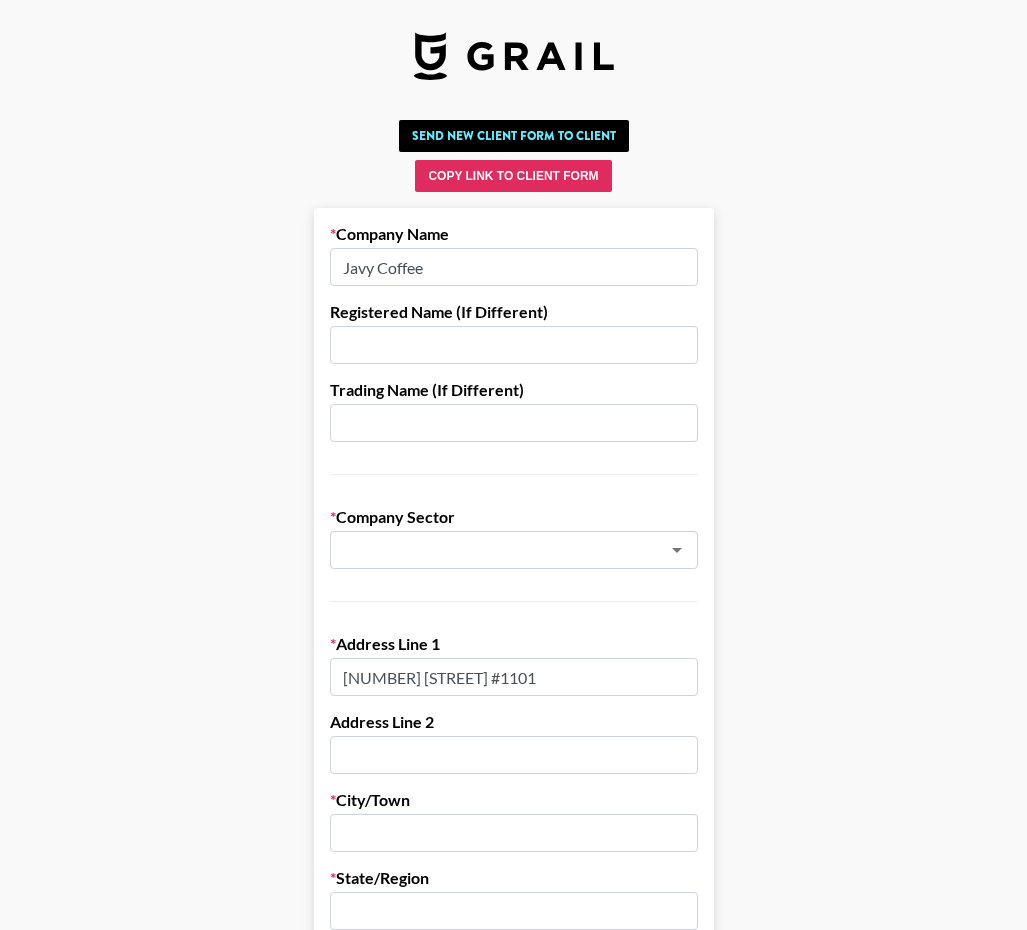 drag, startPoint x: 547, startPoint y: 678, endPoint x: 457, endPoint y: 678, distance: 90 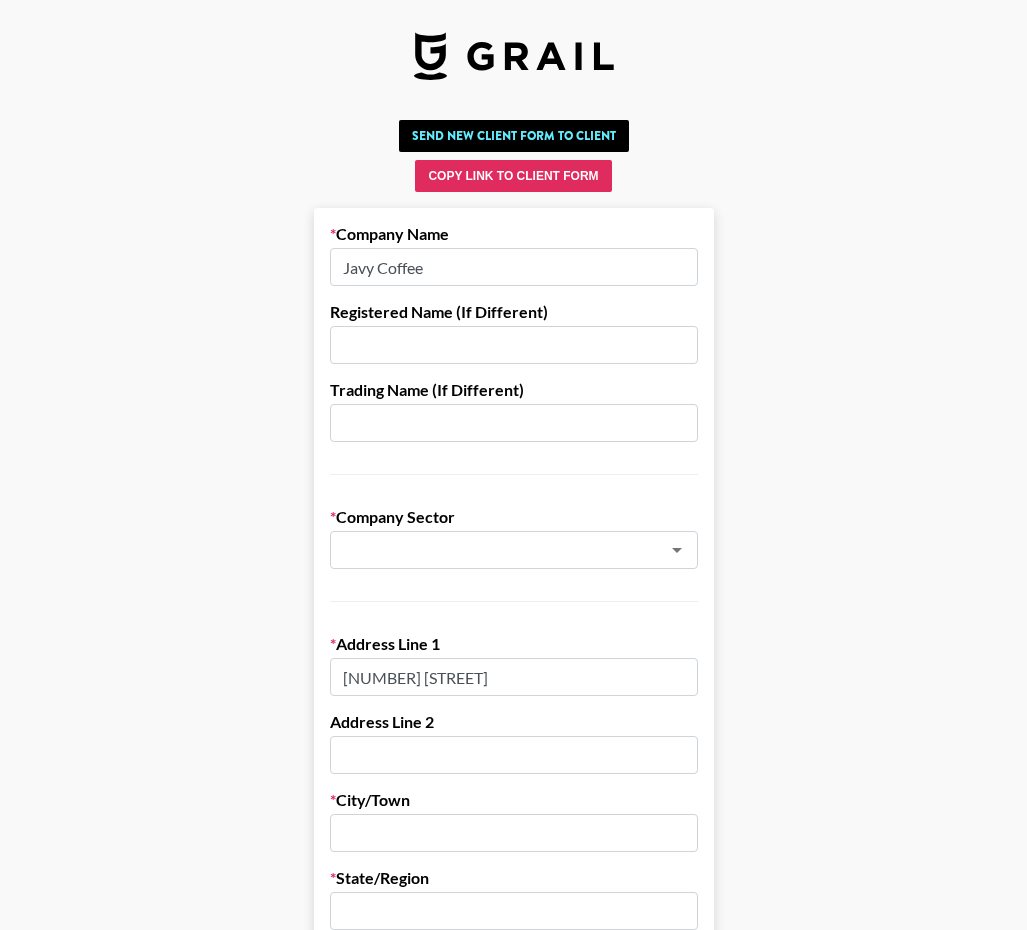 type on "[NUMBER] [STREET]" 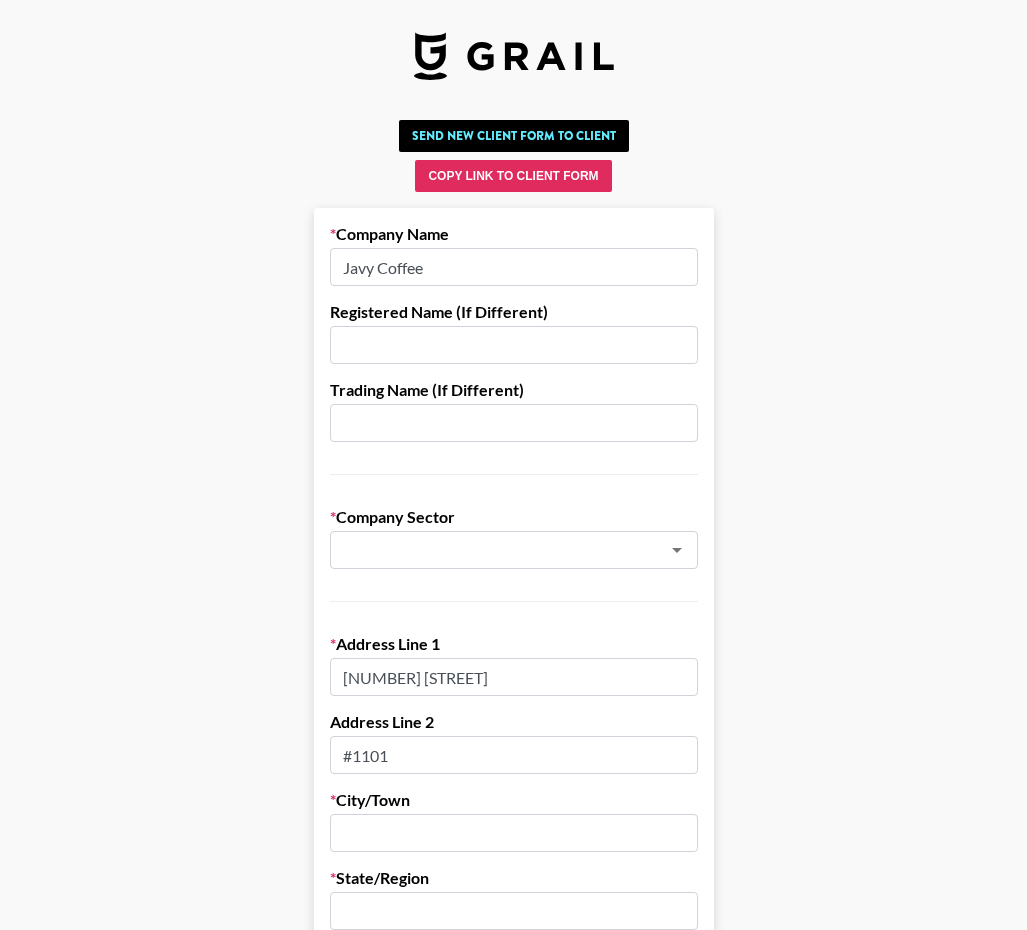 type on "#1101" 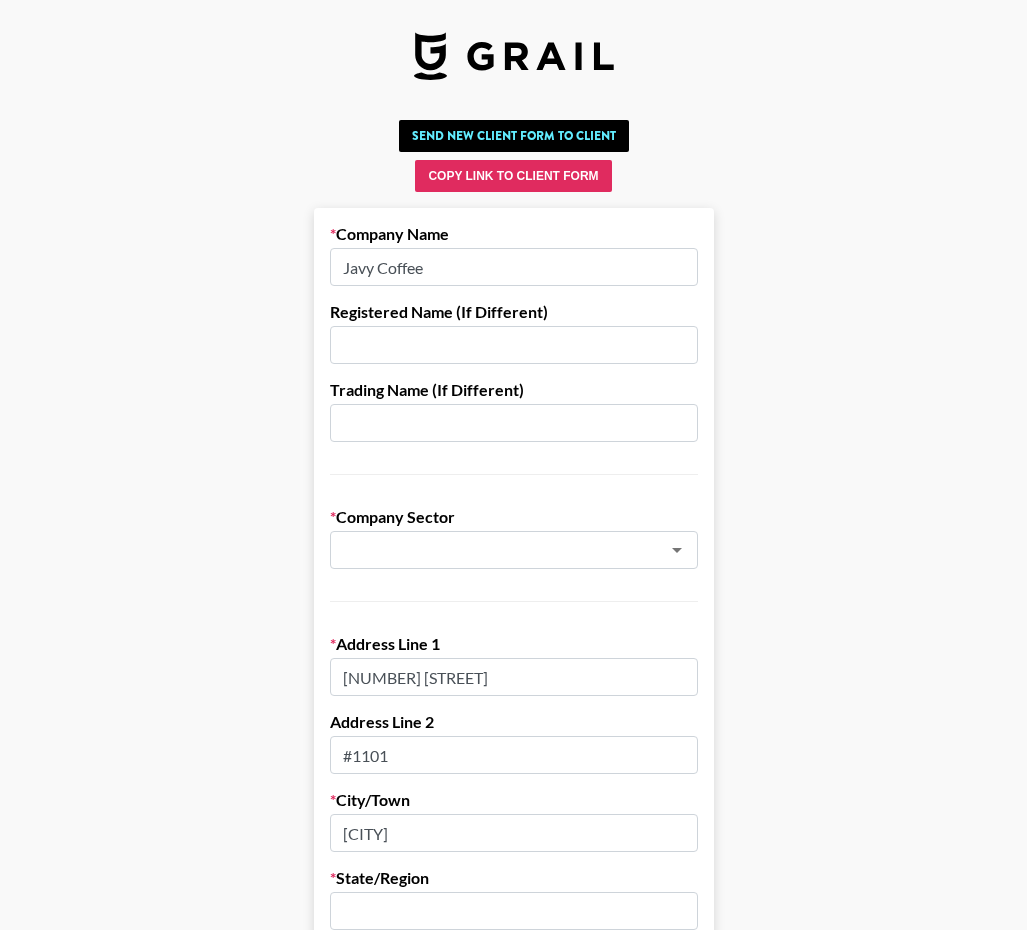 type on "Summerville" 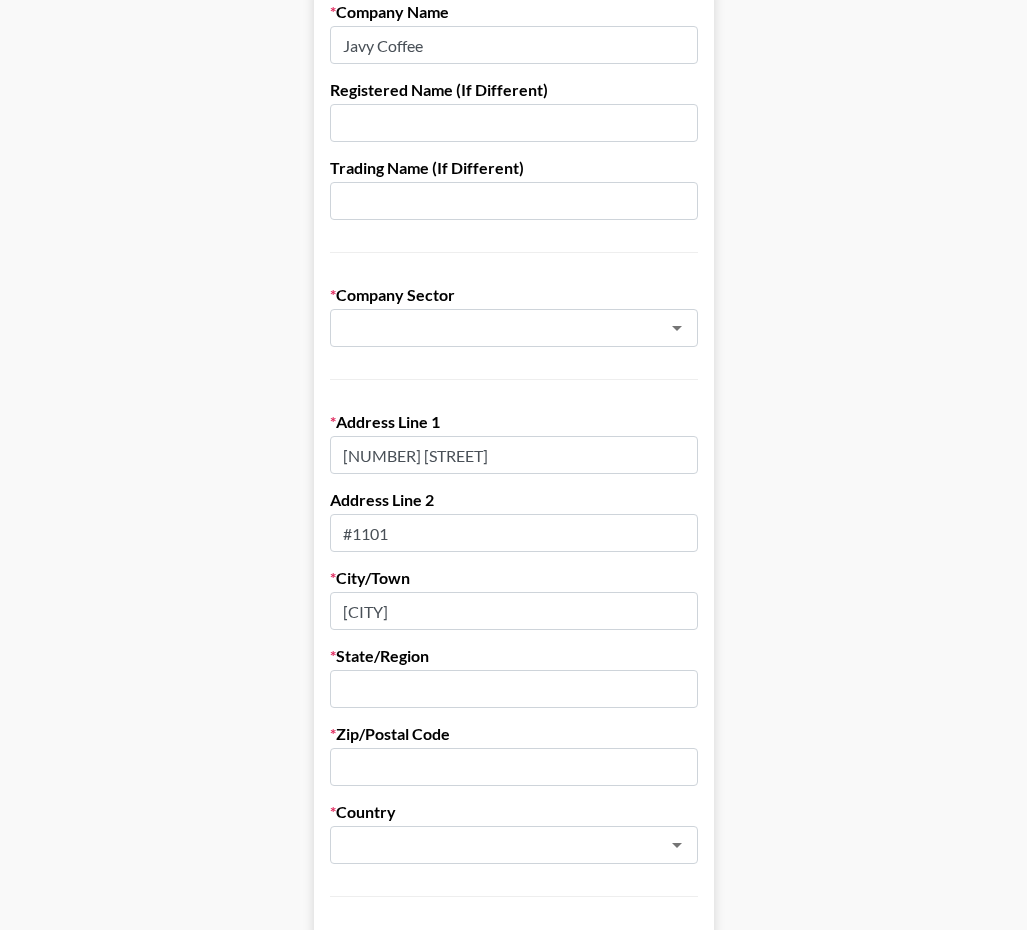 scroll, scrollTop: 363, scrollLeft: 0, axis: vertical 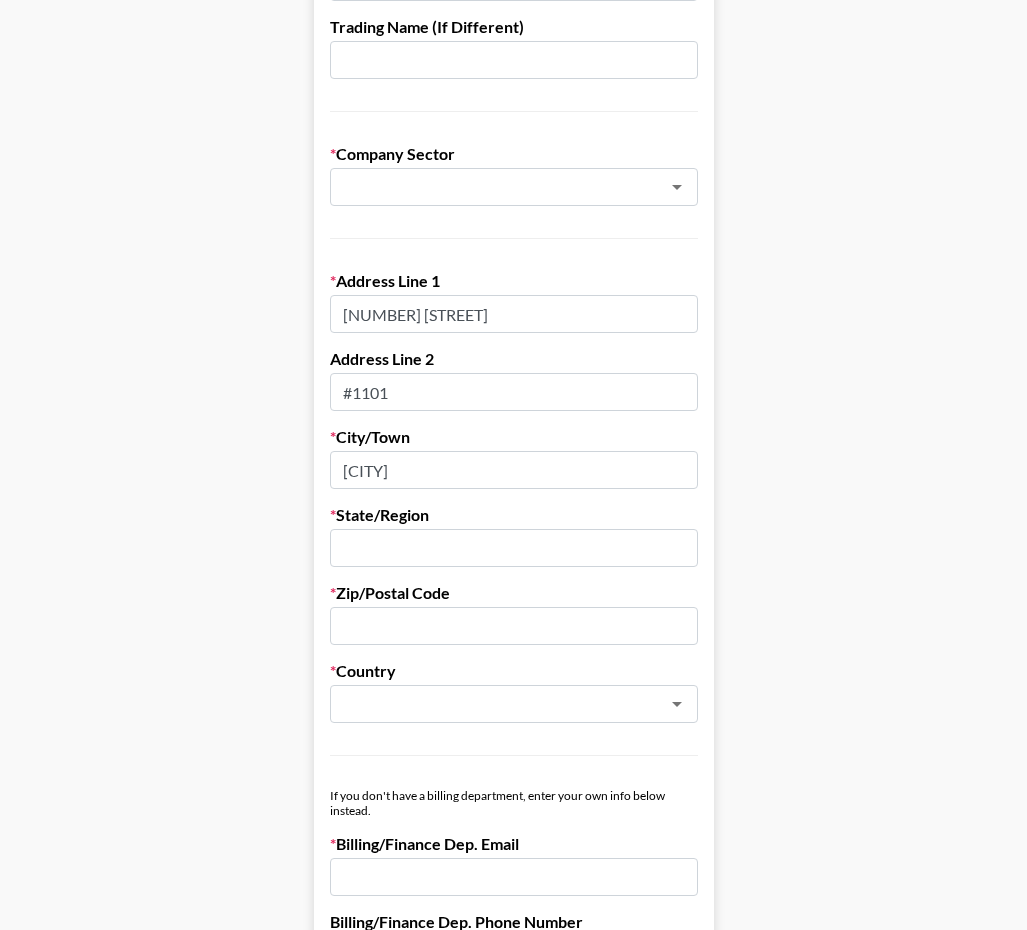 click at bounding box center [514, 548] 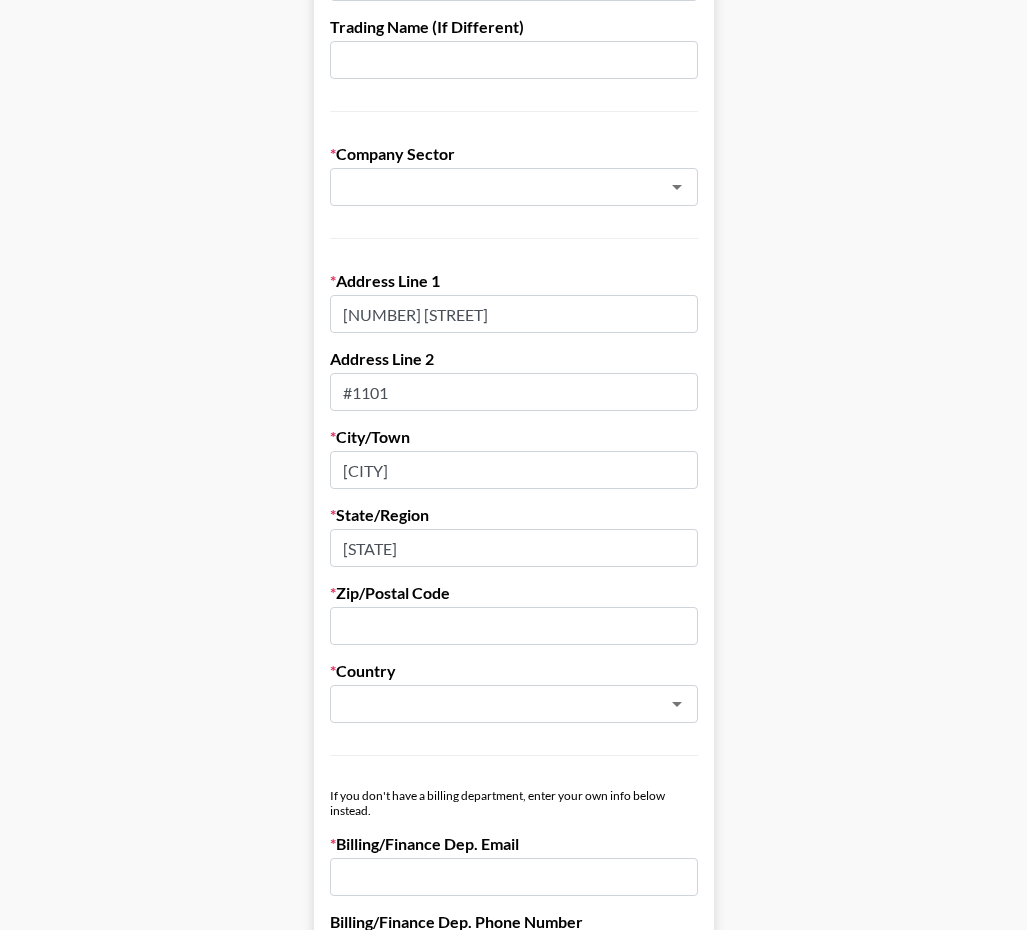type on "South Carolina" 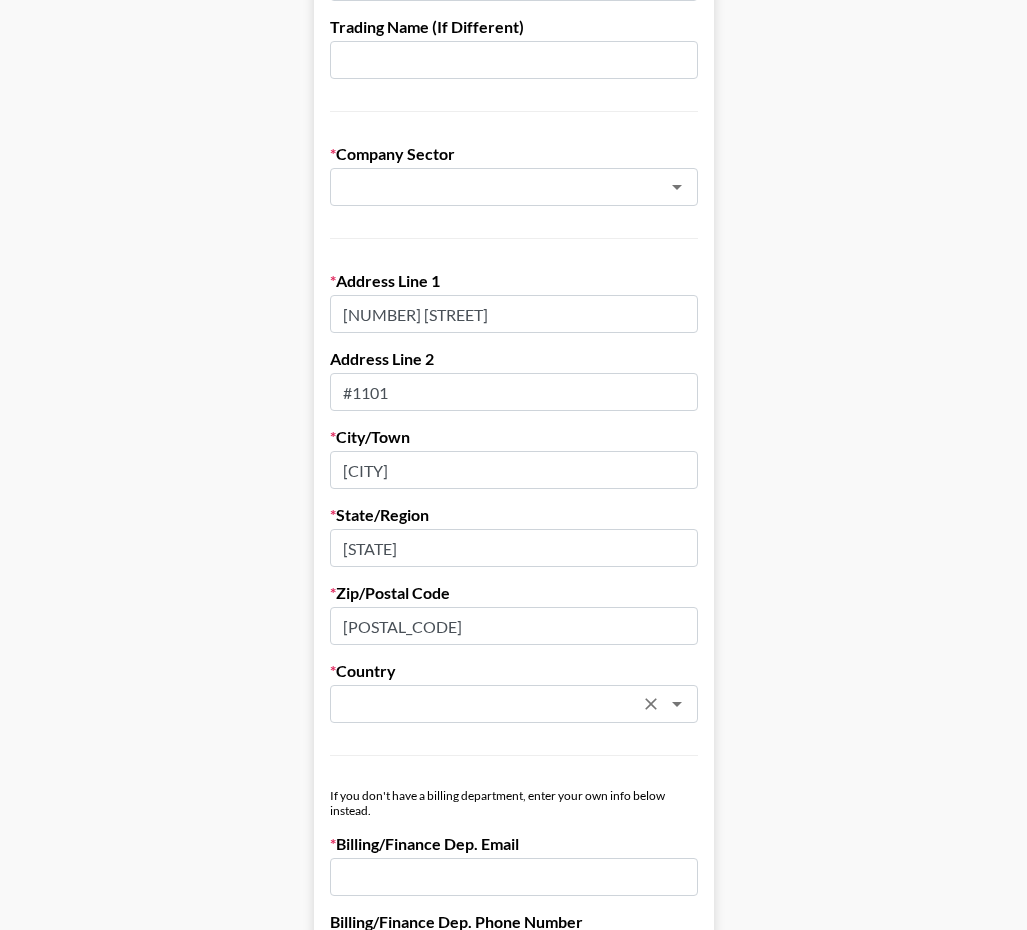 type on "29483" 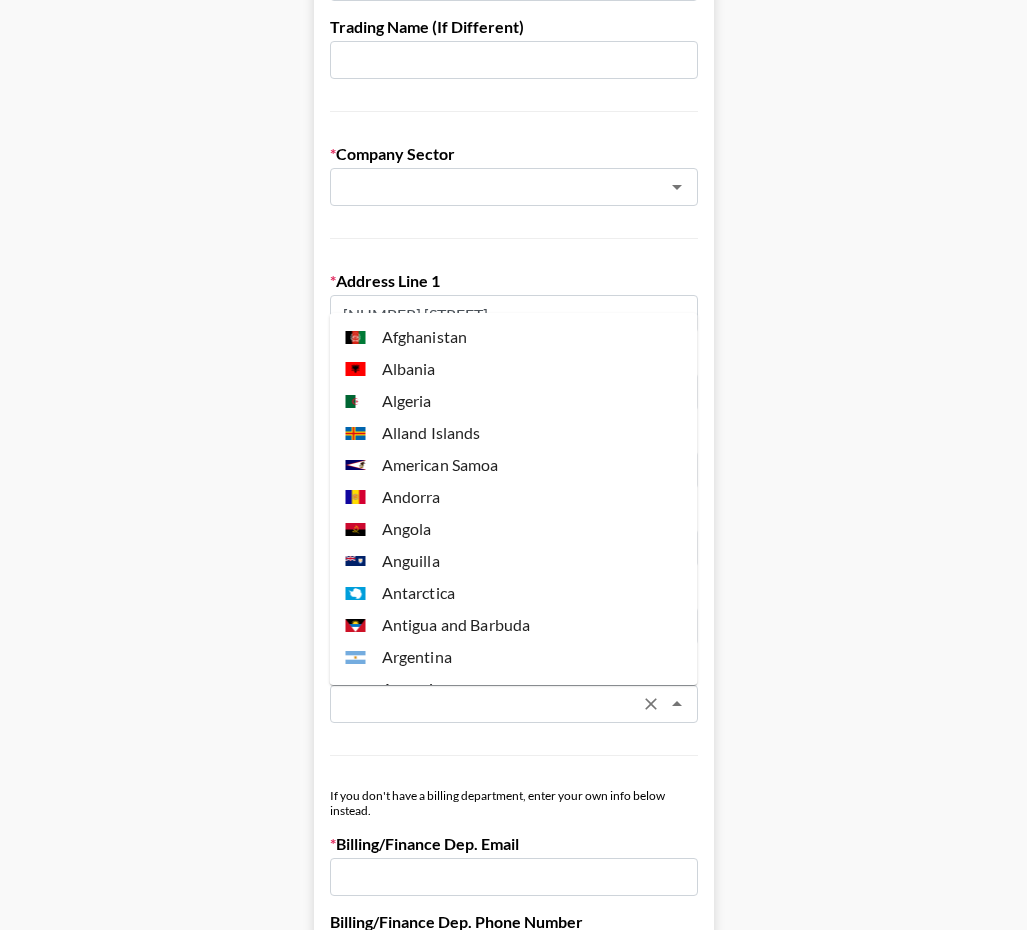 click at bounding box center (487, 704) 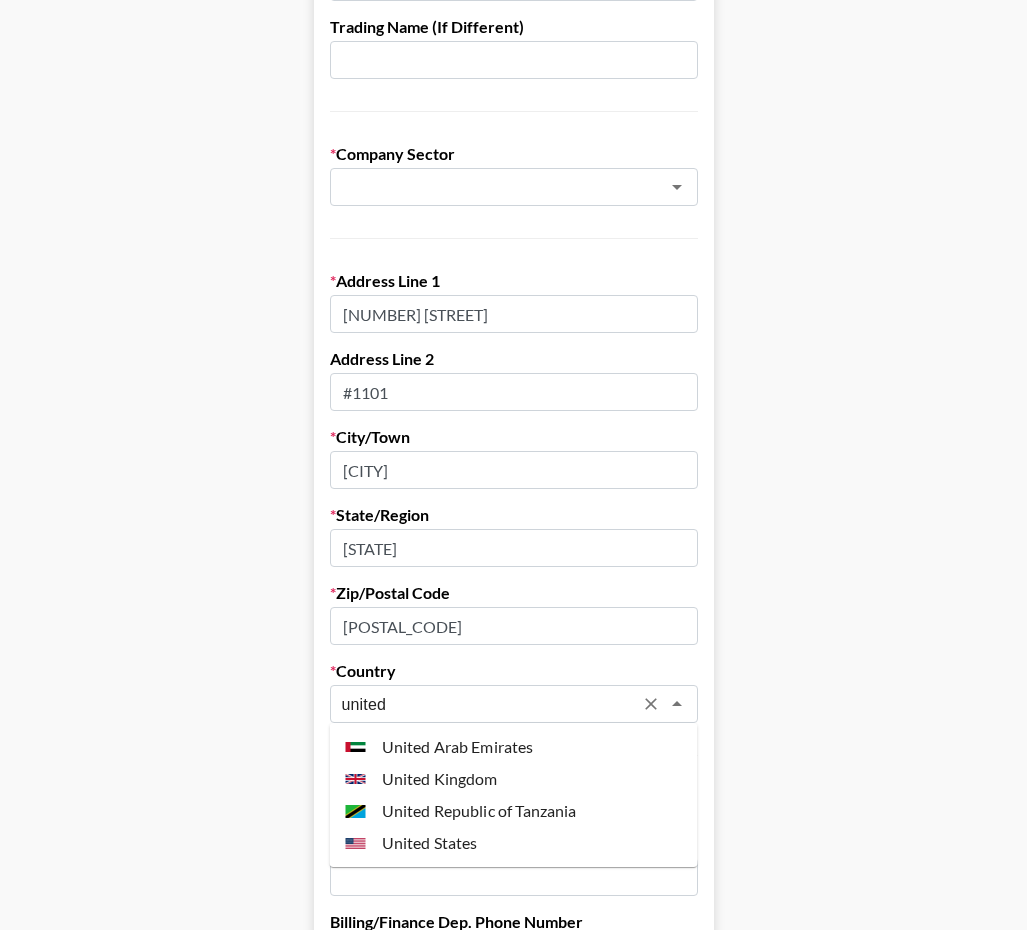 click on "United States" at bounding box center (514, 843) 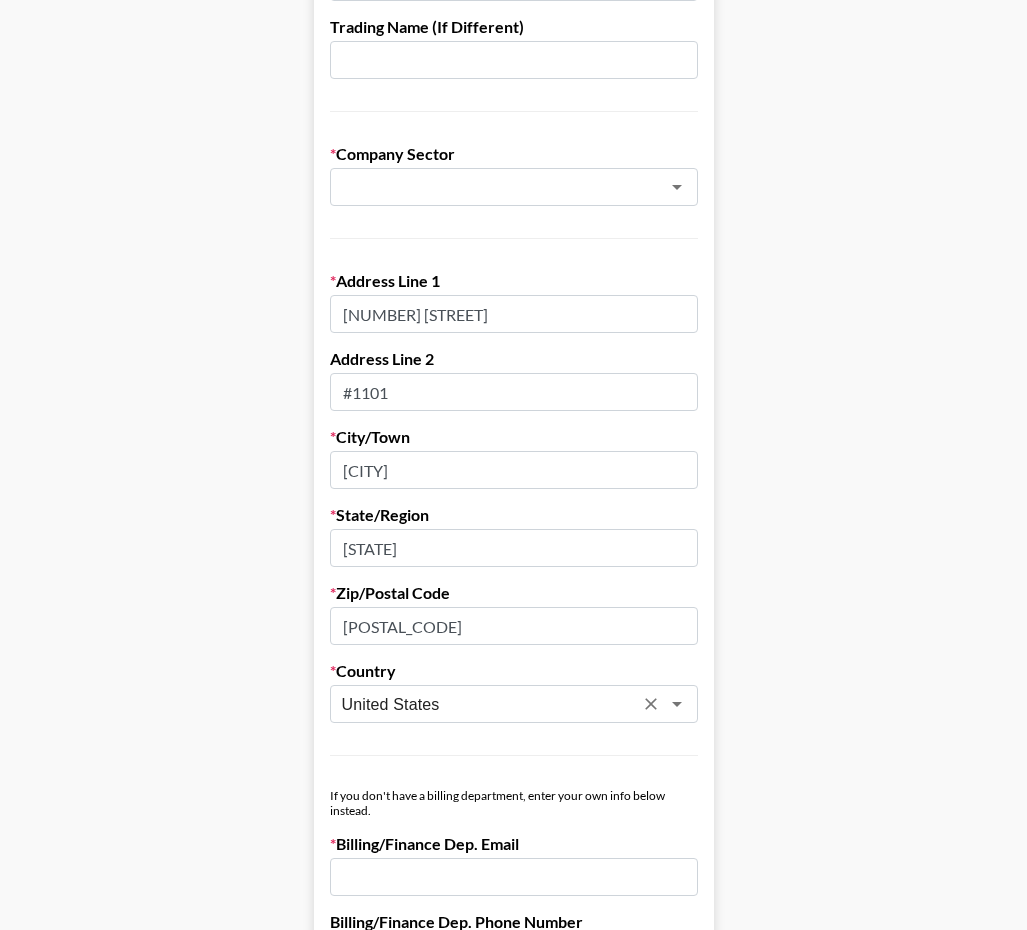 type on "United States" 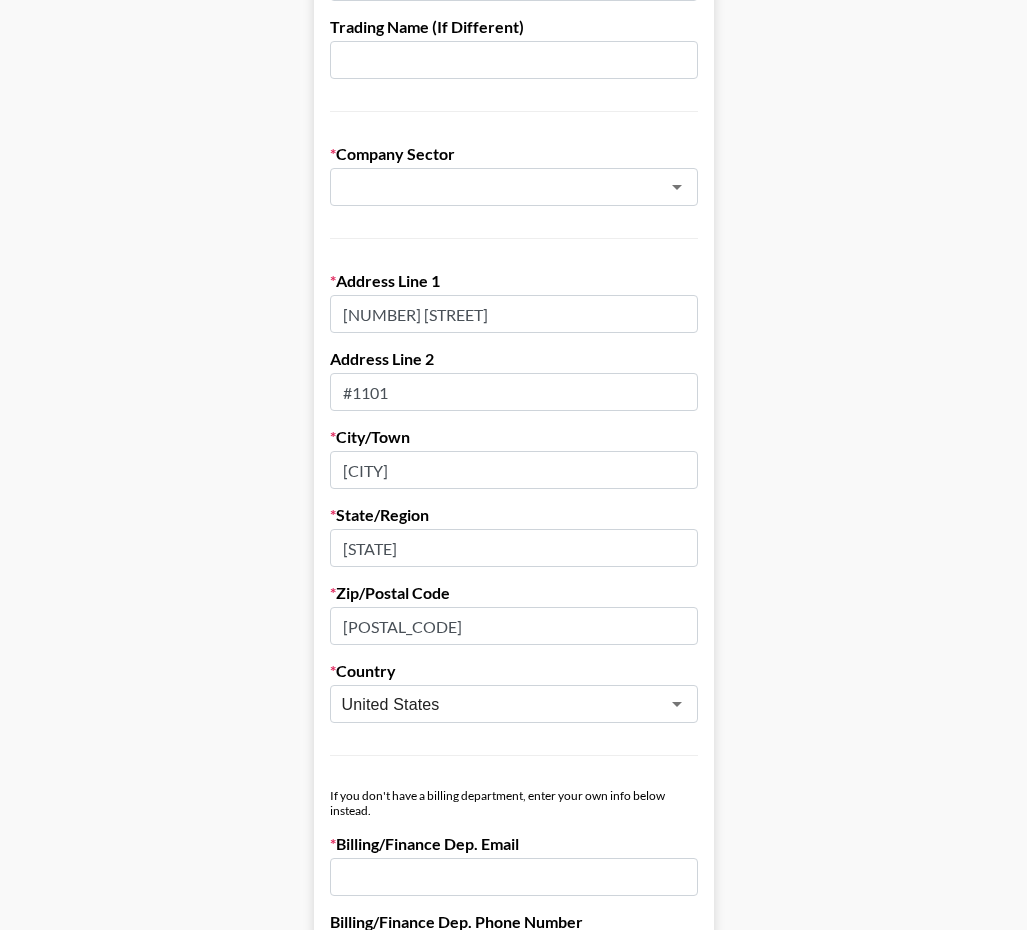 click at bounding box center (514, 877) 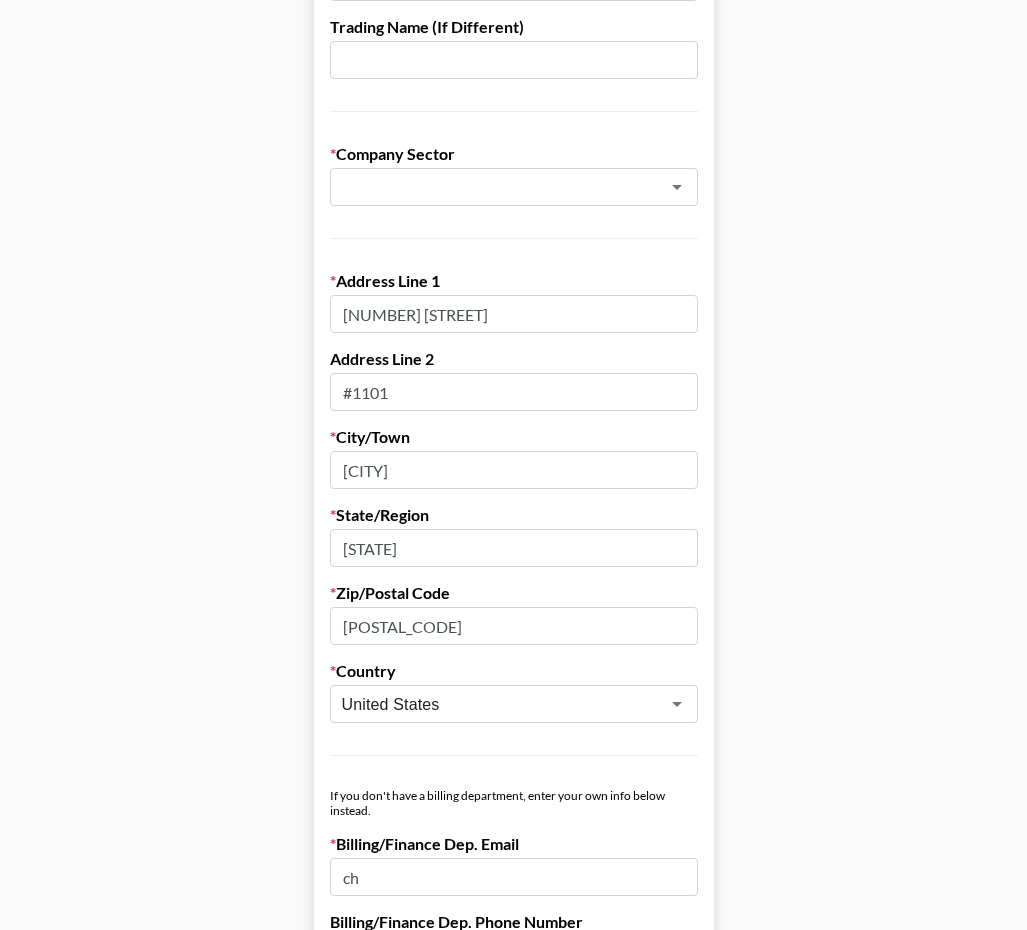type on "c" 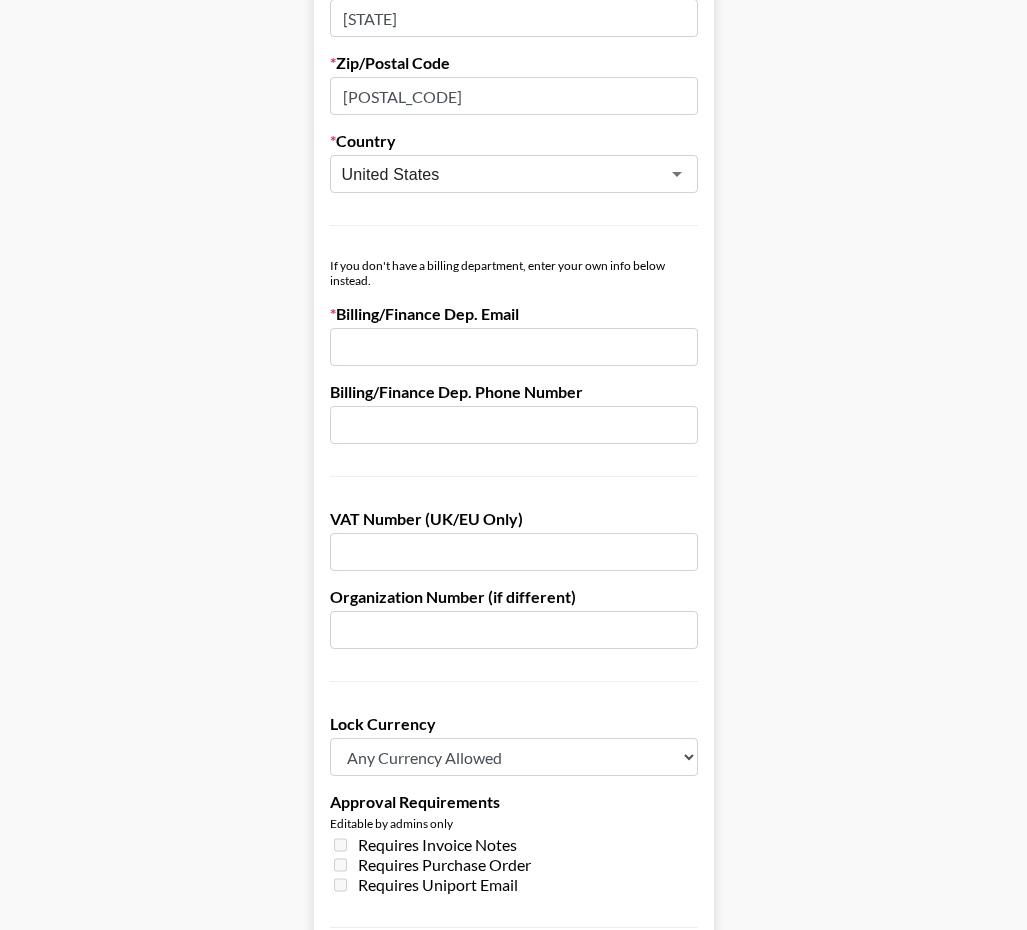 scroll, scrollTop: 865, scrollLeft: 0, axis: vertical 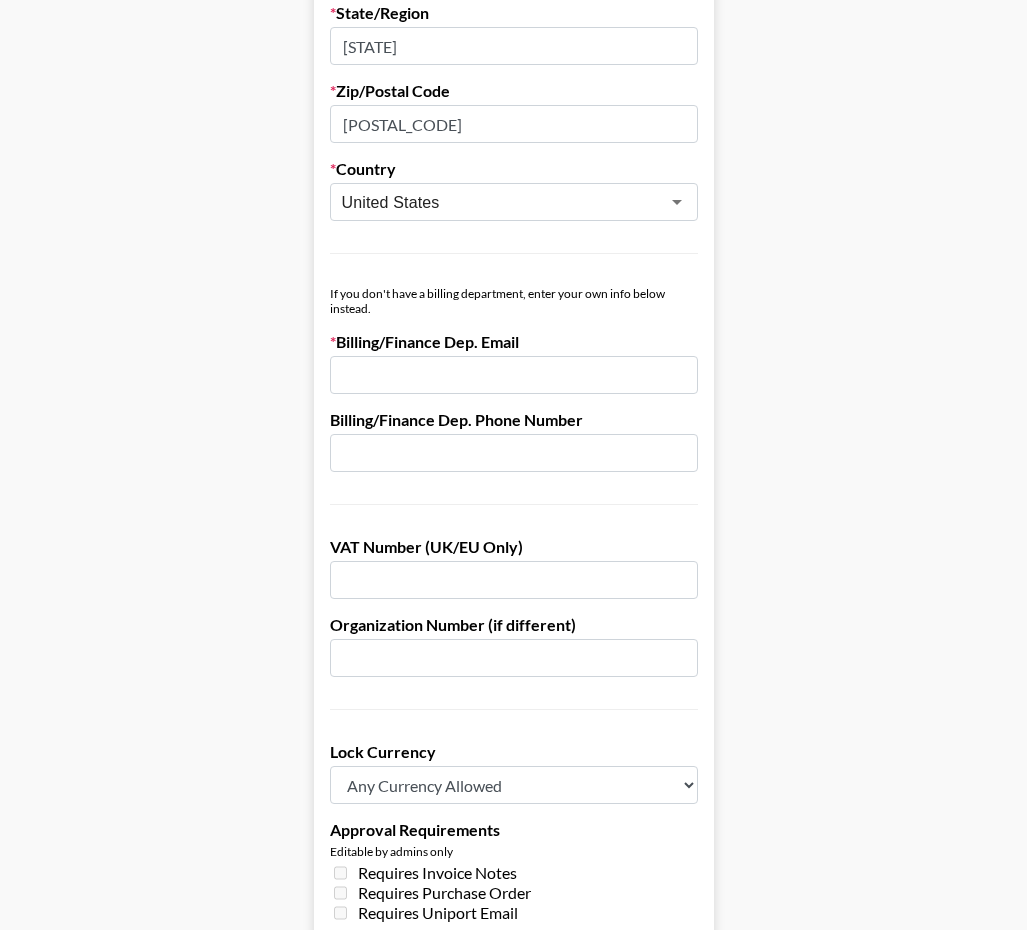 paste on "chay@javvycoffee.com" 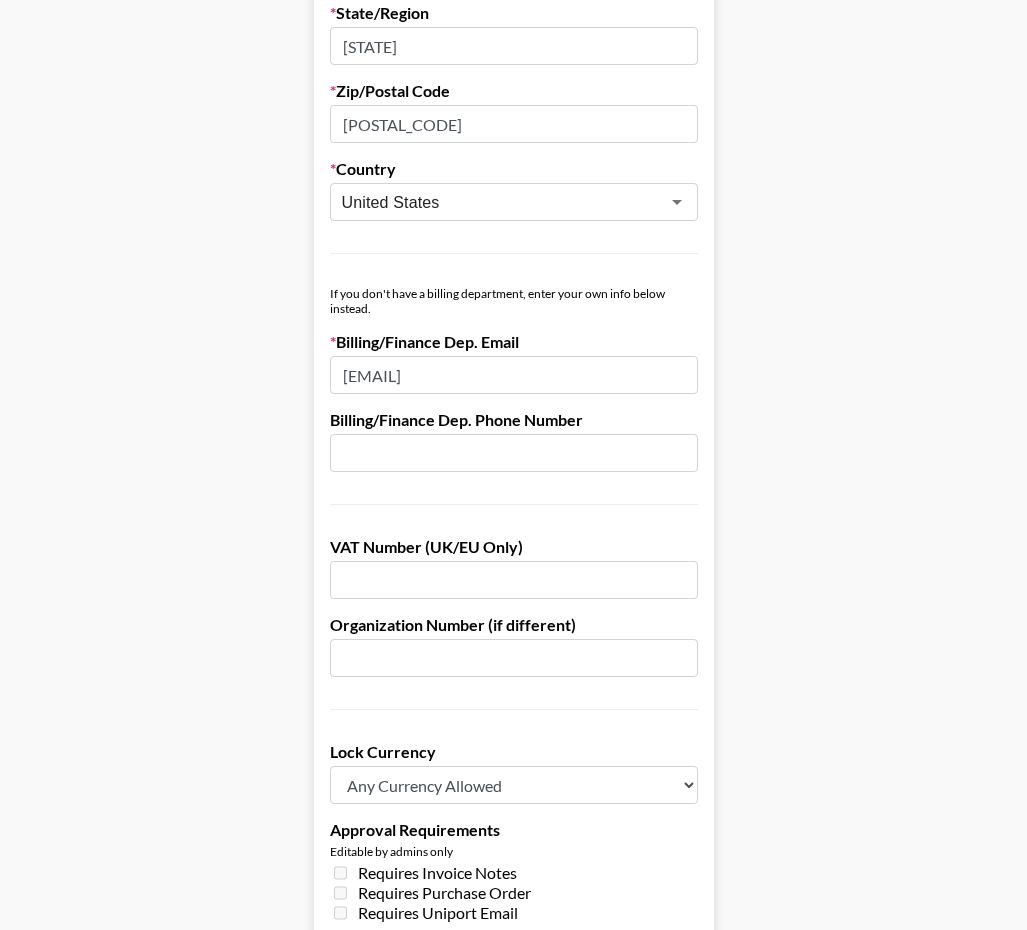 type on "chay@javvycoffee.com" 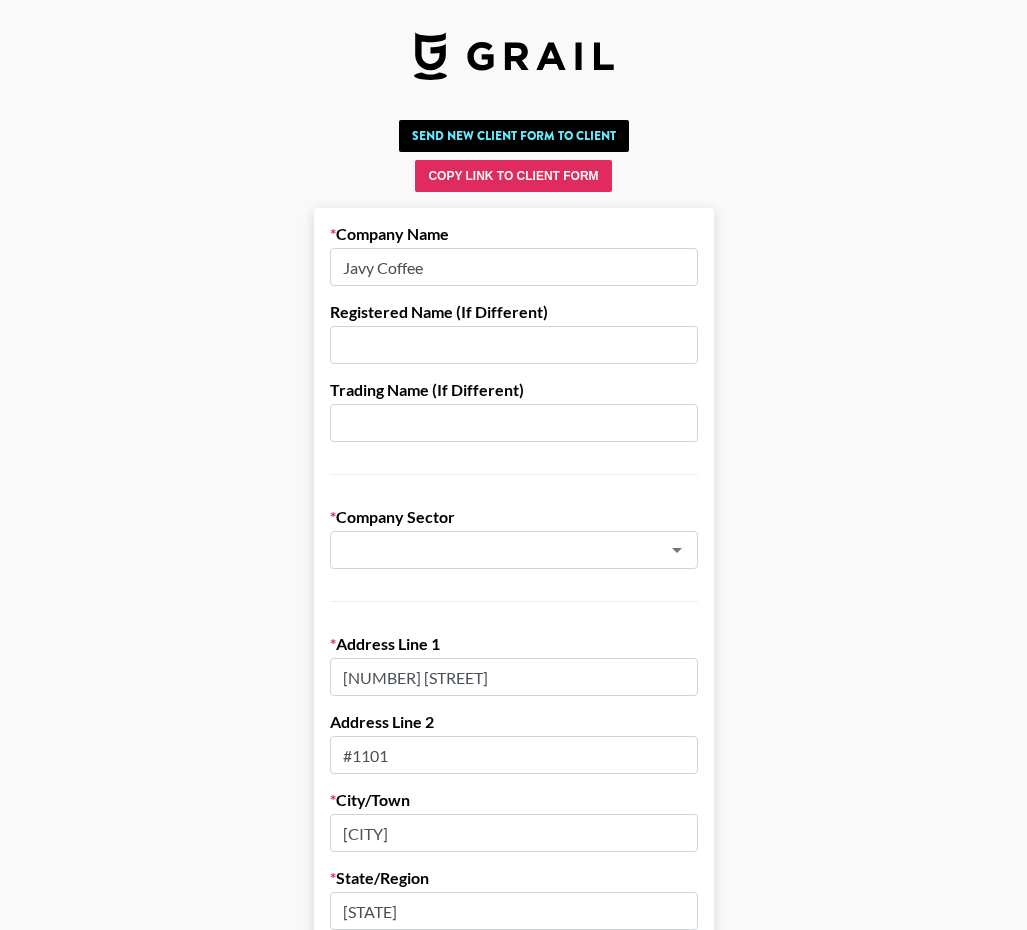 click on "Company Sector ​" at bounding box center [514, 538] 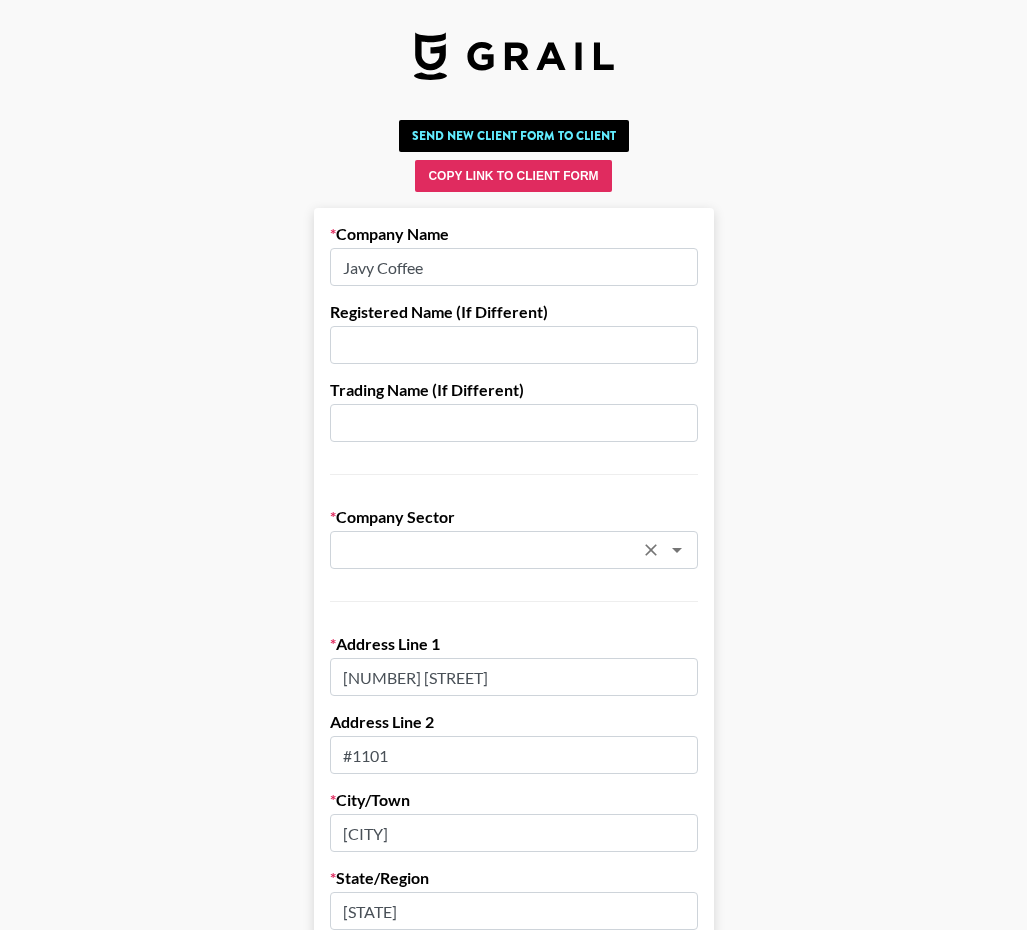 click at bounding box center (487, 550) 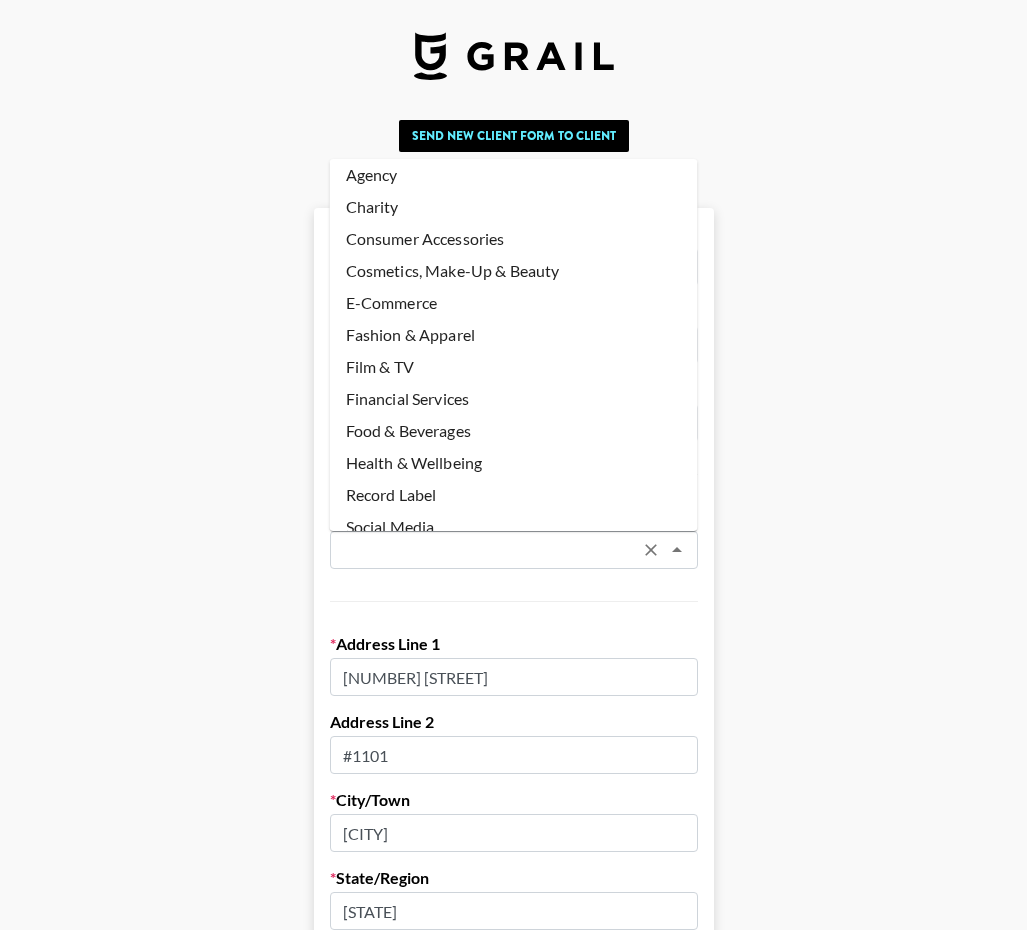 scroll, scrollTop: 12, scrollLeft: 0, axis: vertical 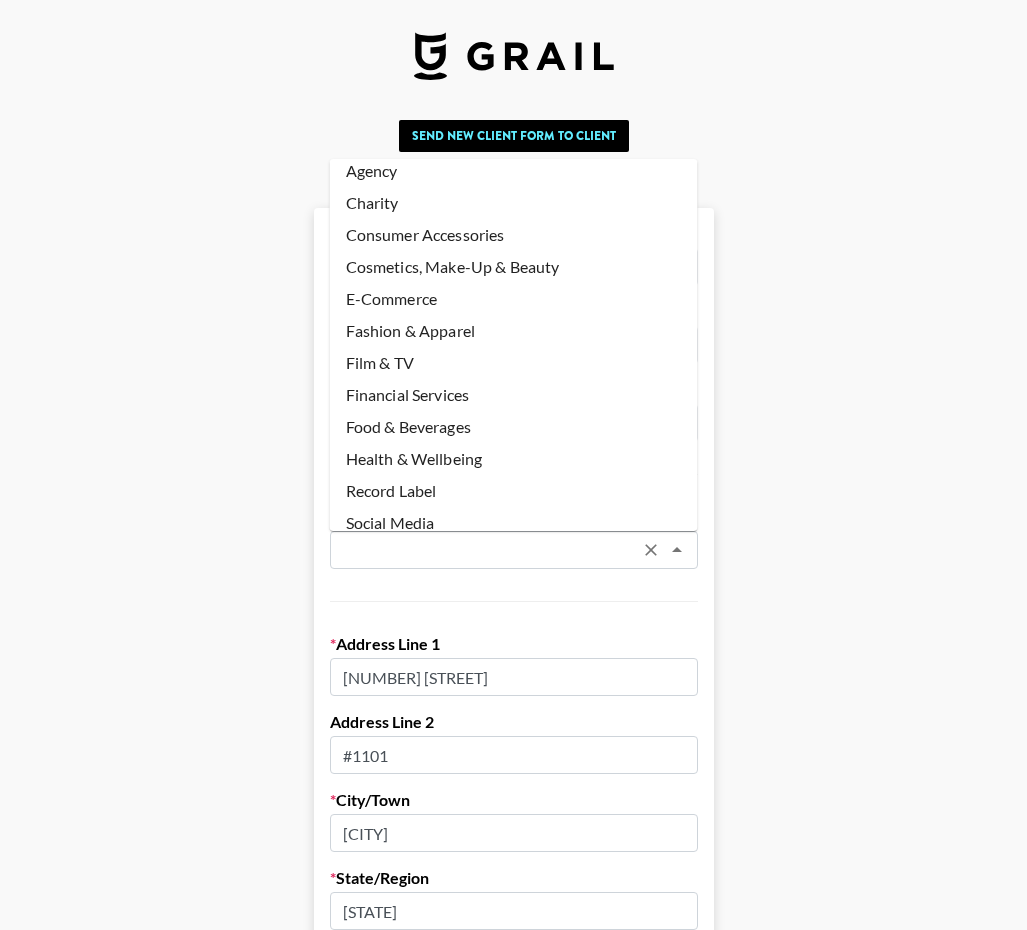 click on "Food & Beverages" at bounding box center [514, 427] 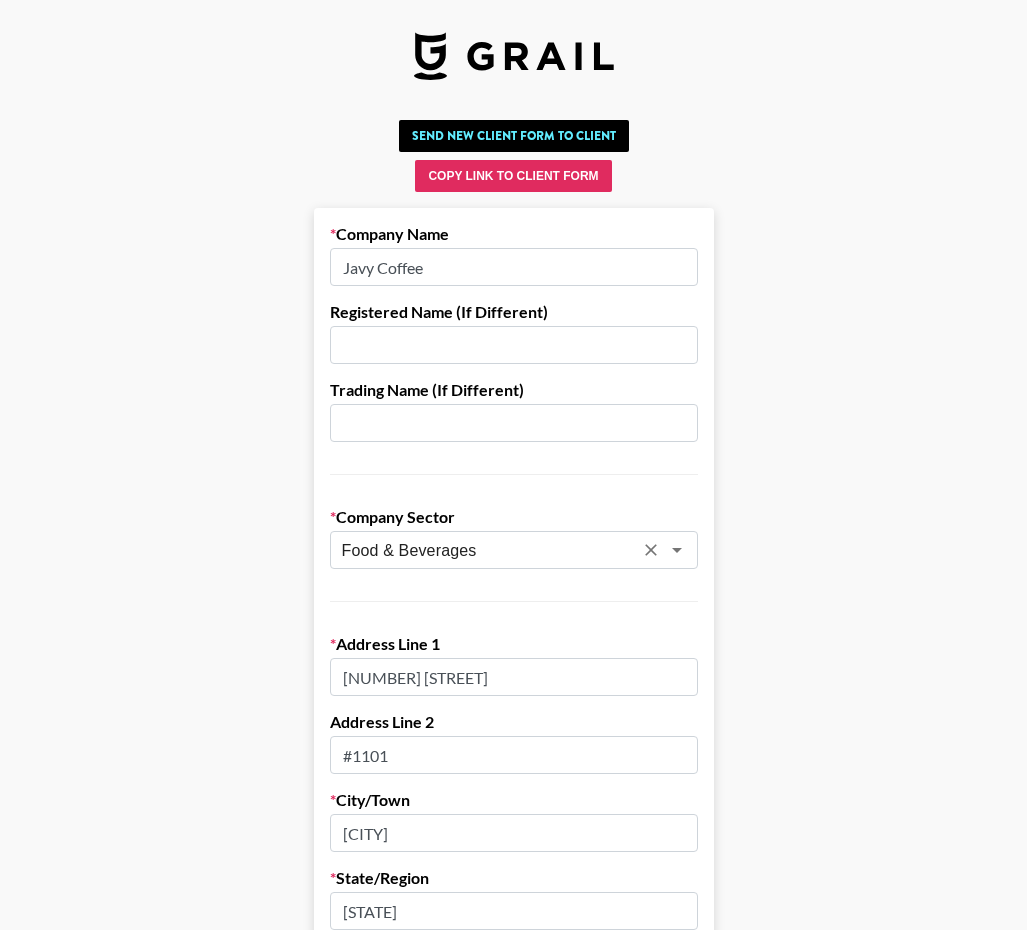 click on "Send New Client Form to Client Copy Link to Client Form Company Name Javy Coffee Registered Name (If Different) Trading Name (If Different) Company Sector Food & Beverages ​ Address Line 1 1318 N. Main St Address Line 2 #1101 City/Town Summerville State/Region South Carolina Zip/Postal Code 29483 Country United States ​ If you don't have a billing department, enter your own info below instead. Billing/Finance Dep. Email chay@javvycoffee.com Billing/Finance Dep. Phone Number VAT Number (UK/EU Only) Organization Number (if different) Lock Currency Any Currency Allowed USD GBP EUR CAD AUD Approval Requirements Editable by admins only Requires Invoice Notes Requires Purchase Order Requires Uniport Email Payment Terms Invoice Both Booker and Client Send Invoice to Both Billing Email and Booker Email Save Client Info" at bounding box center [513, 1122] 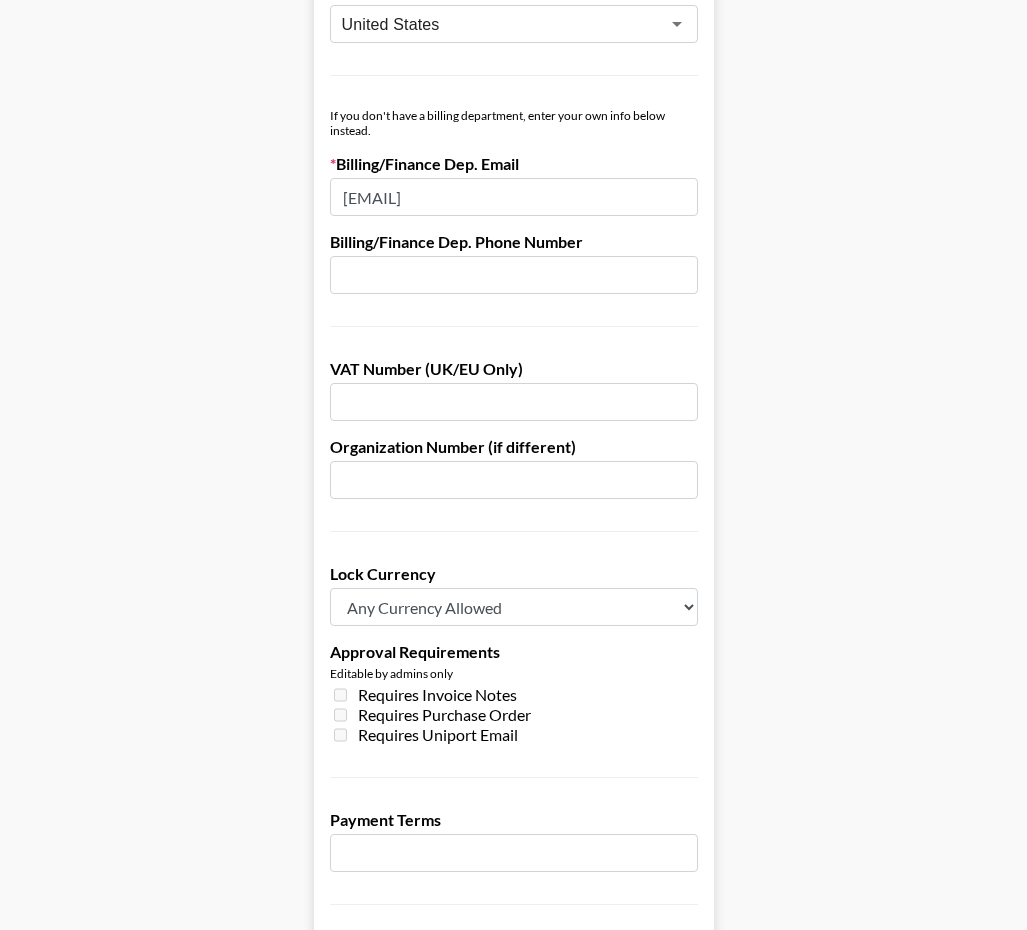 scroll, scrollTop: 1314, scrollLeft: 0, axis: vertical 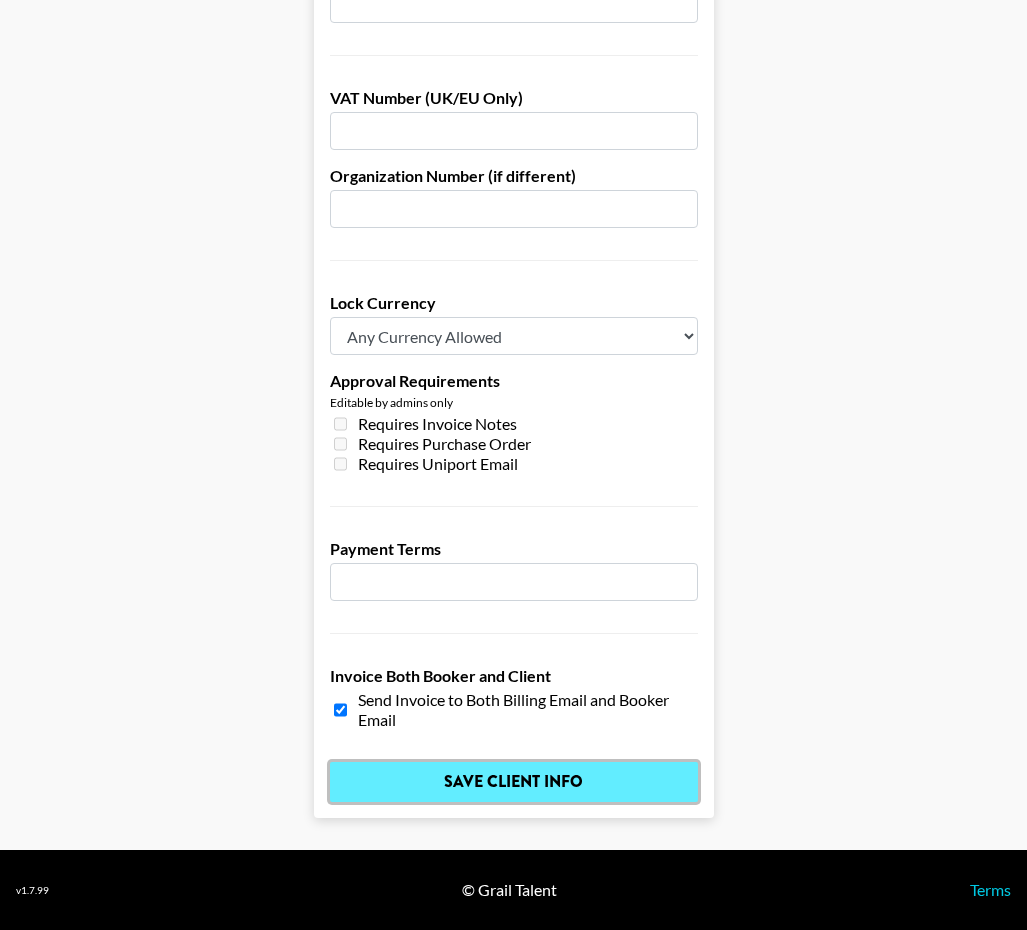 click on "Save Client Info" at bounding box center (514, 782) 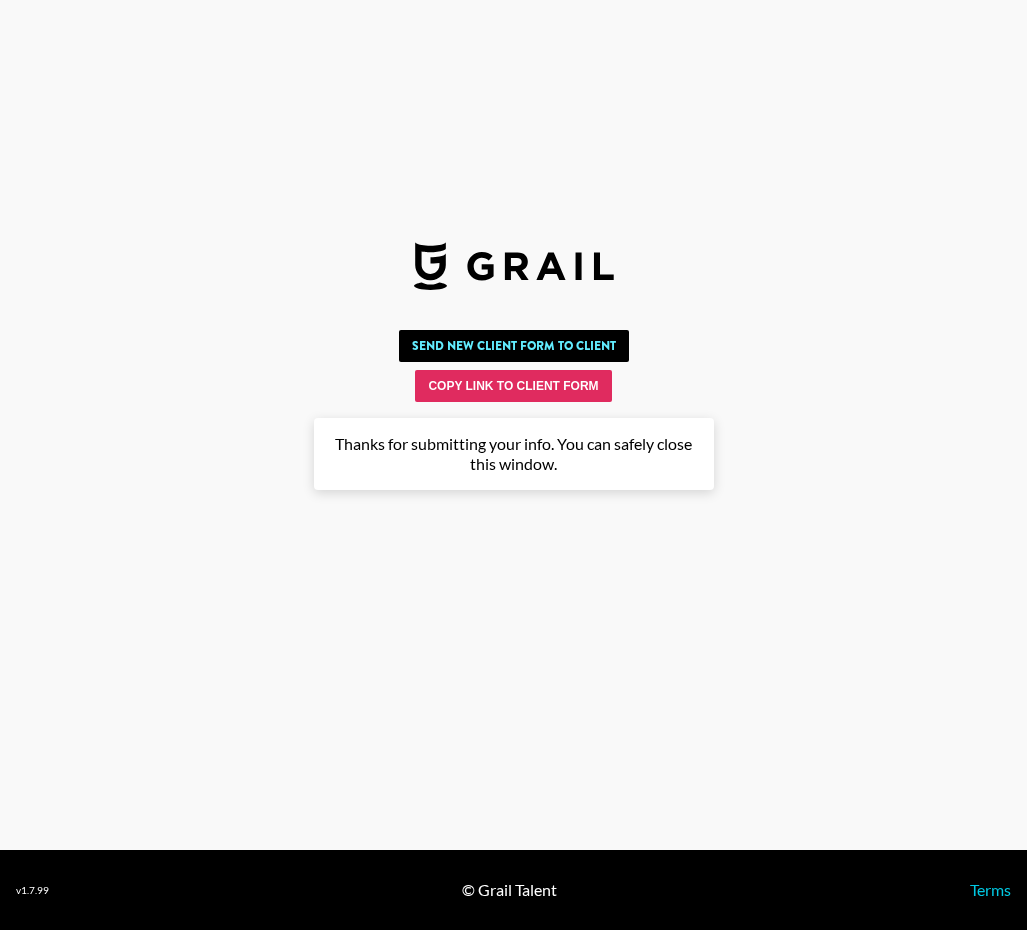 scroll, scrollTop: 0, scrollLeft: 0, axis: both 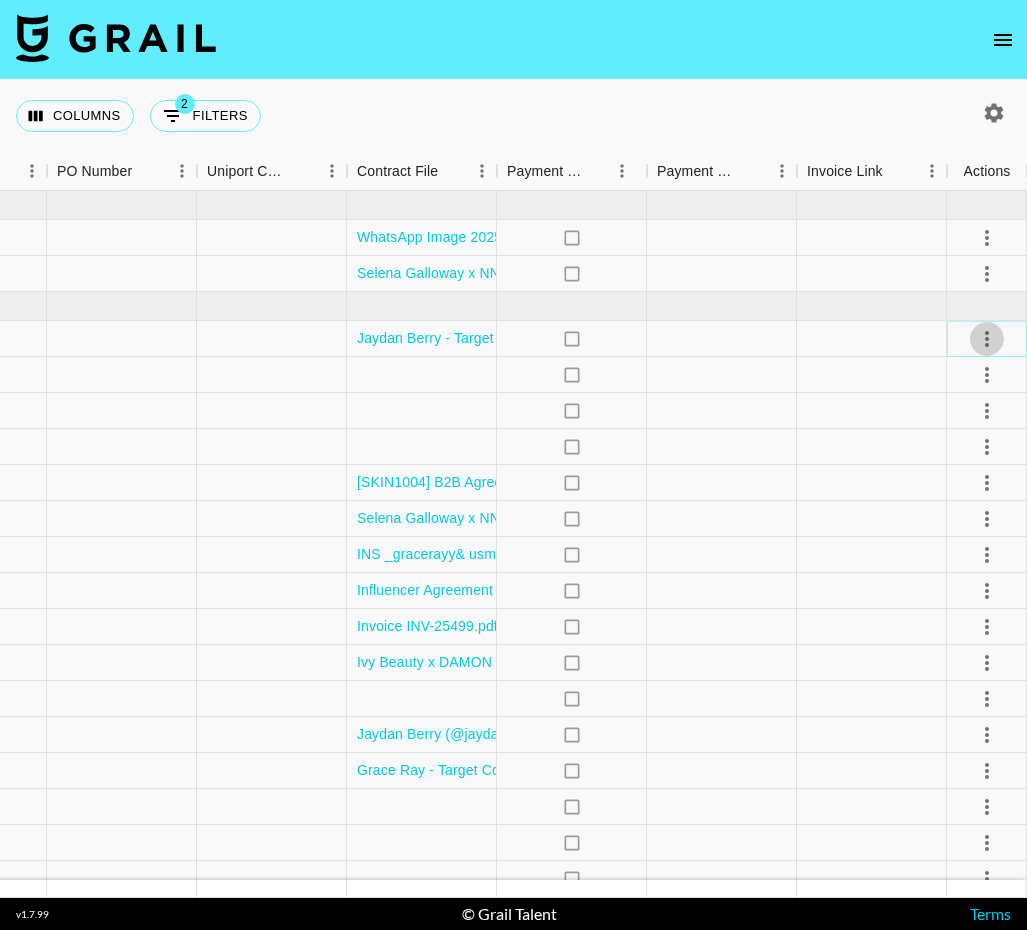 click 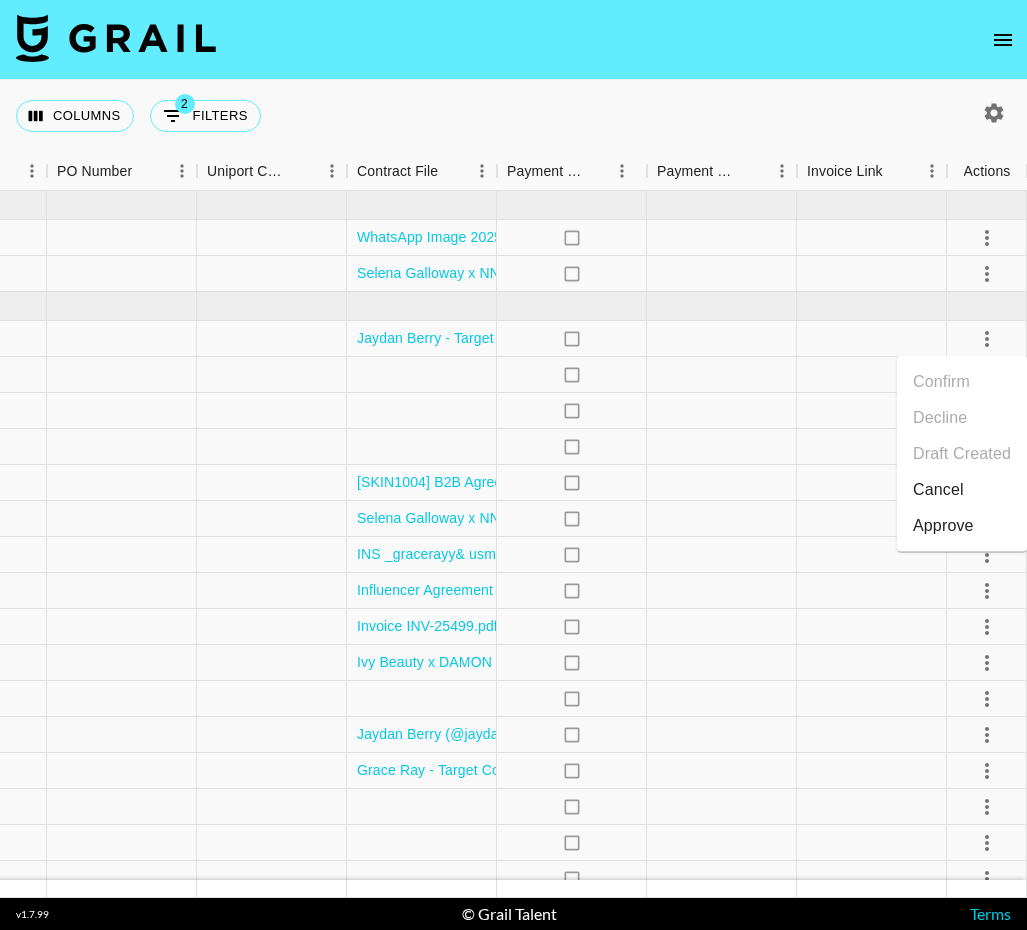 click on "Approve" at bounding box center (943, 526) 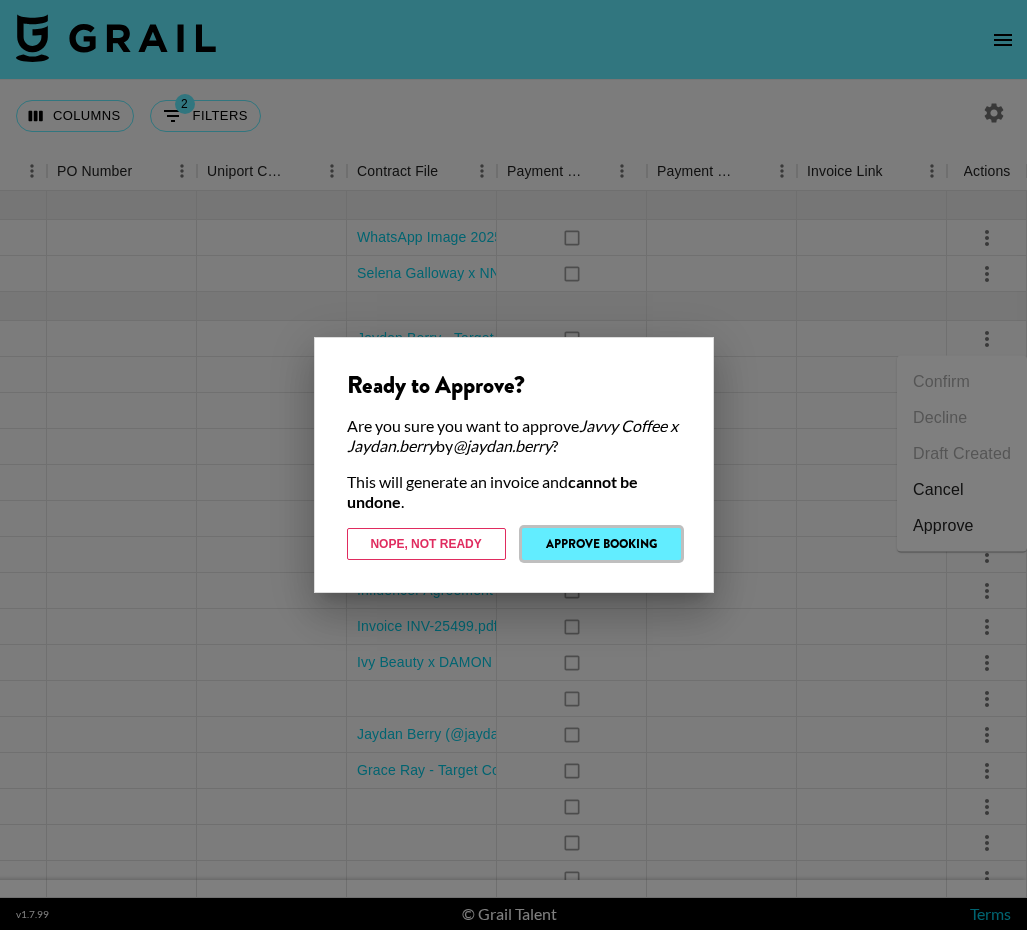 click on "Approve Booking" at bounding box center (601, 544) 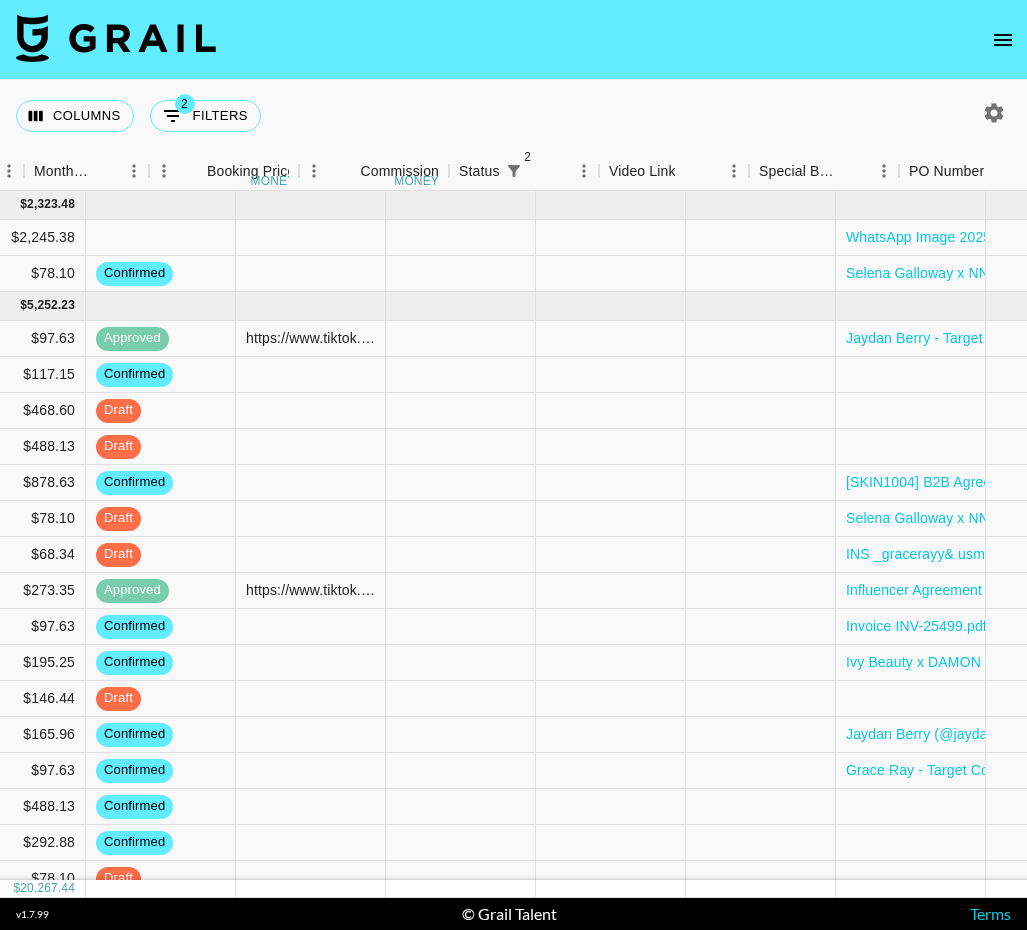 scroll, scrollTop: 0, scrollLeft: 1216, axis: horizontal 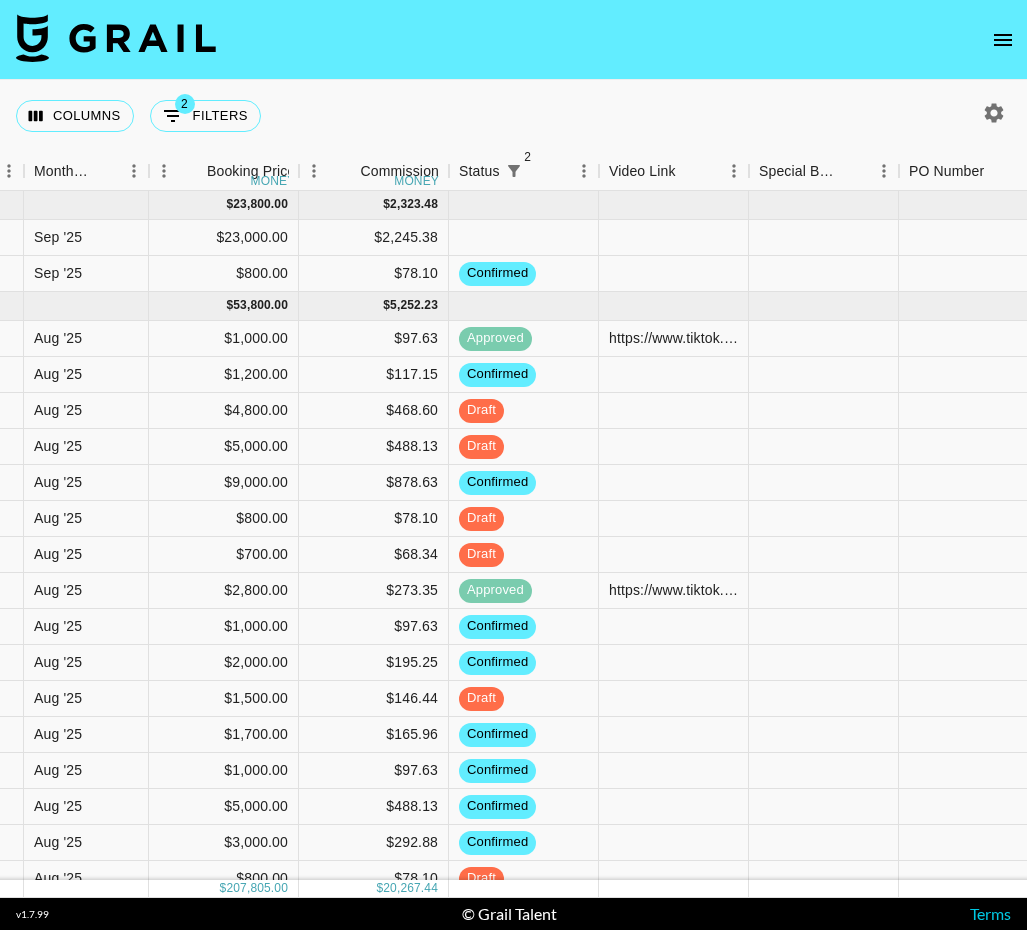 click 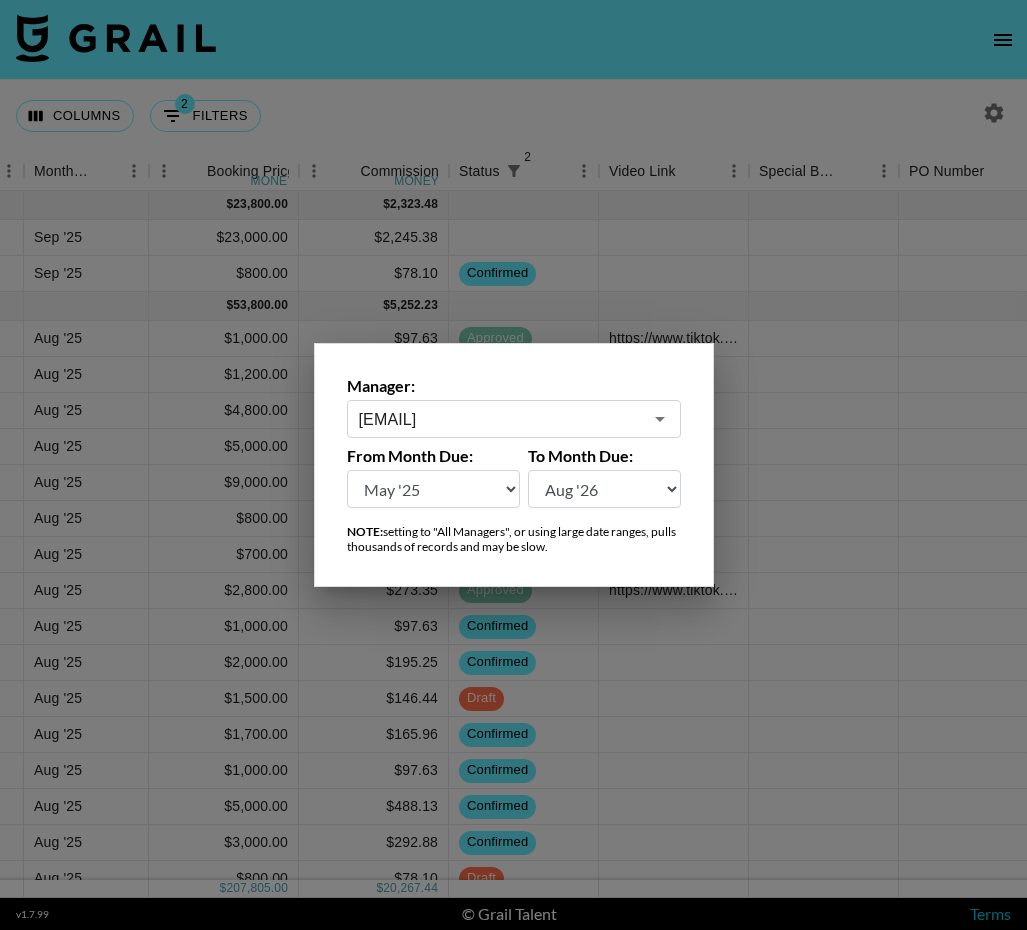 click on "[EMAIL]" at bounding box center (500, 419) 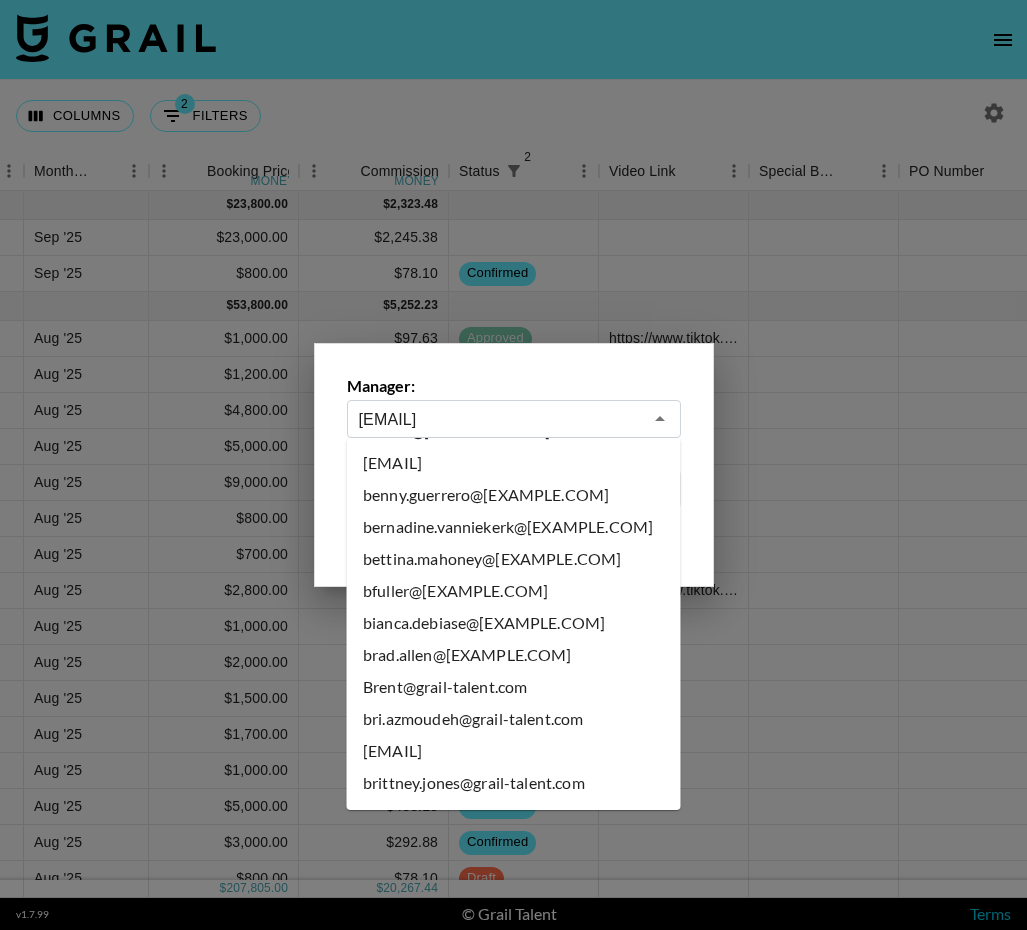 scroll, scrollTop: 0, scrollLeft: 0, axis: both 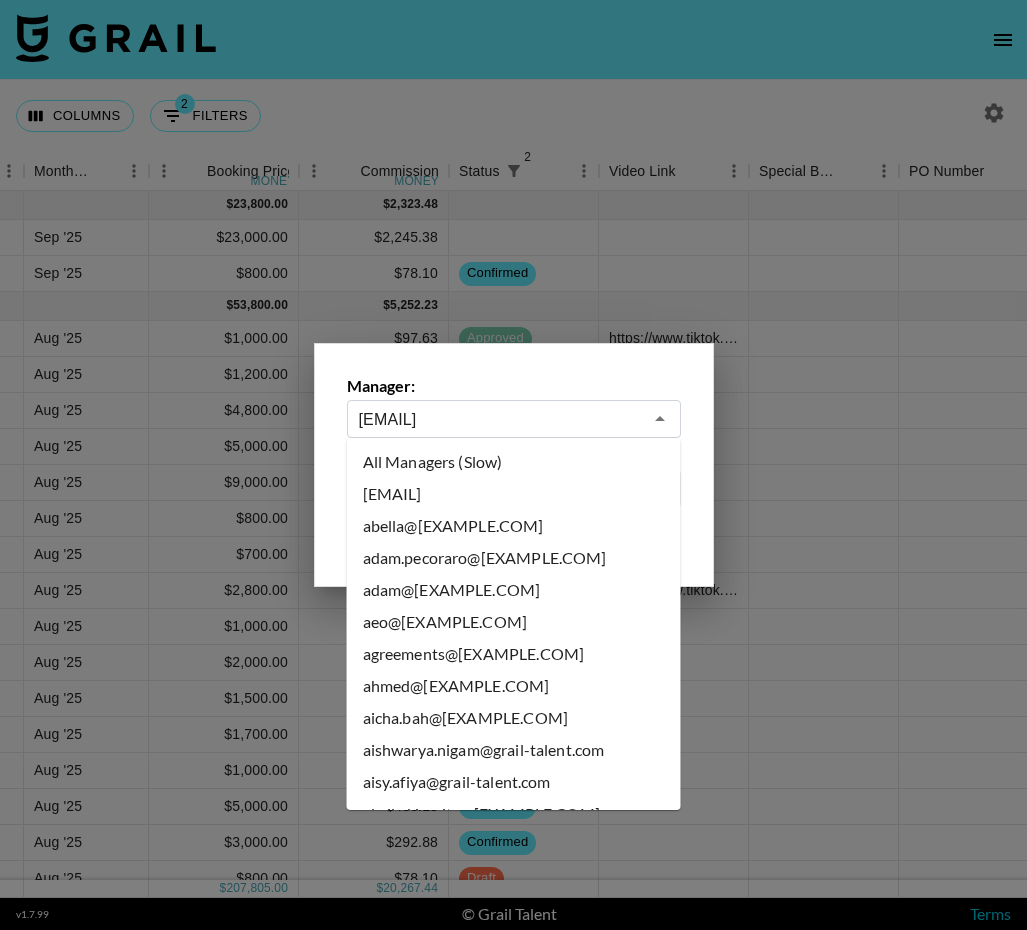 click on "All Managers (Slow)" at bounding box center (514, 462) 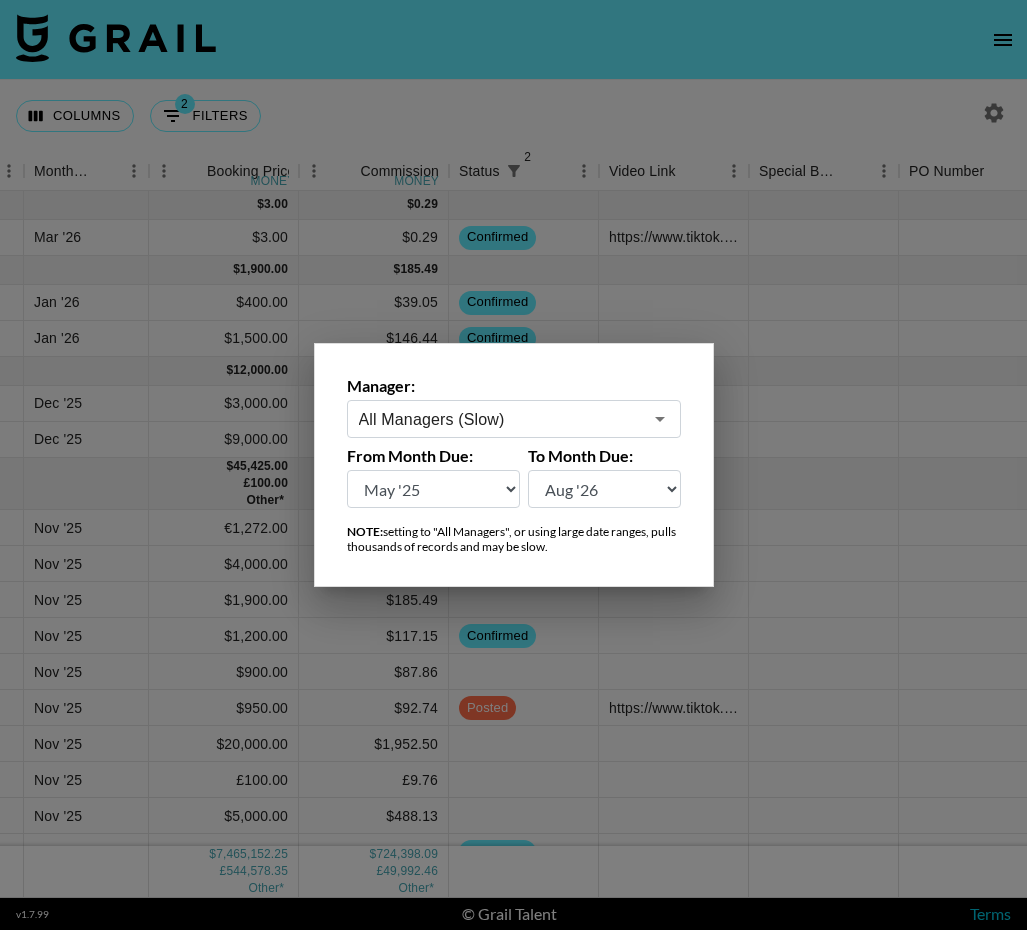 click at bounding box center (513, 465) 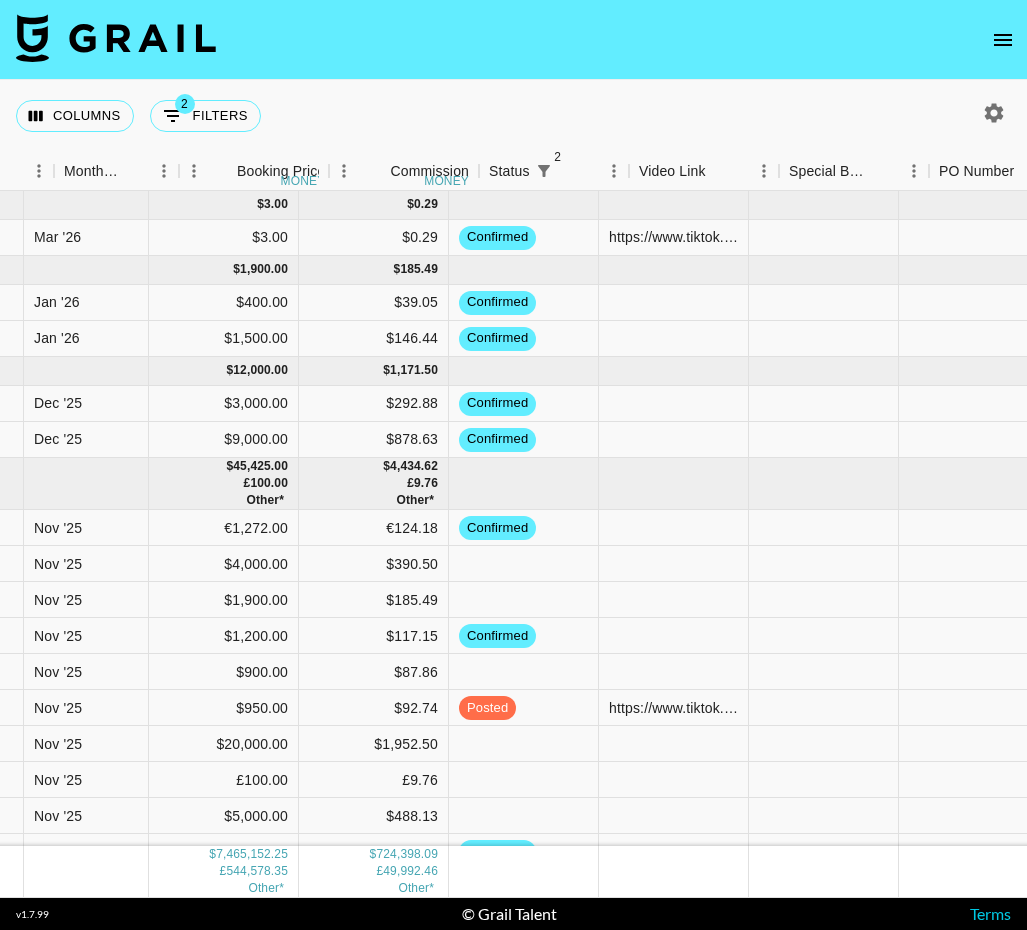 scroll, scrollTop: 0, scrollLeft: 669, axis: horizontal 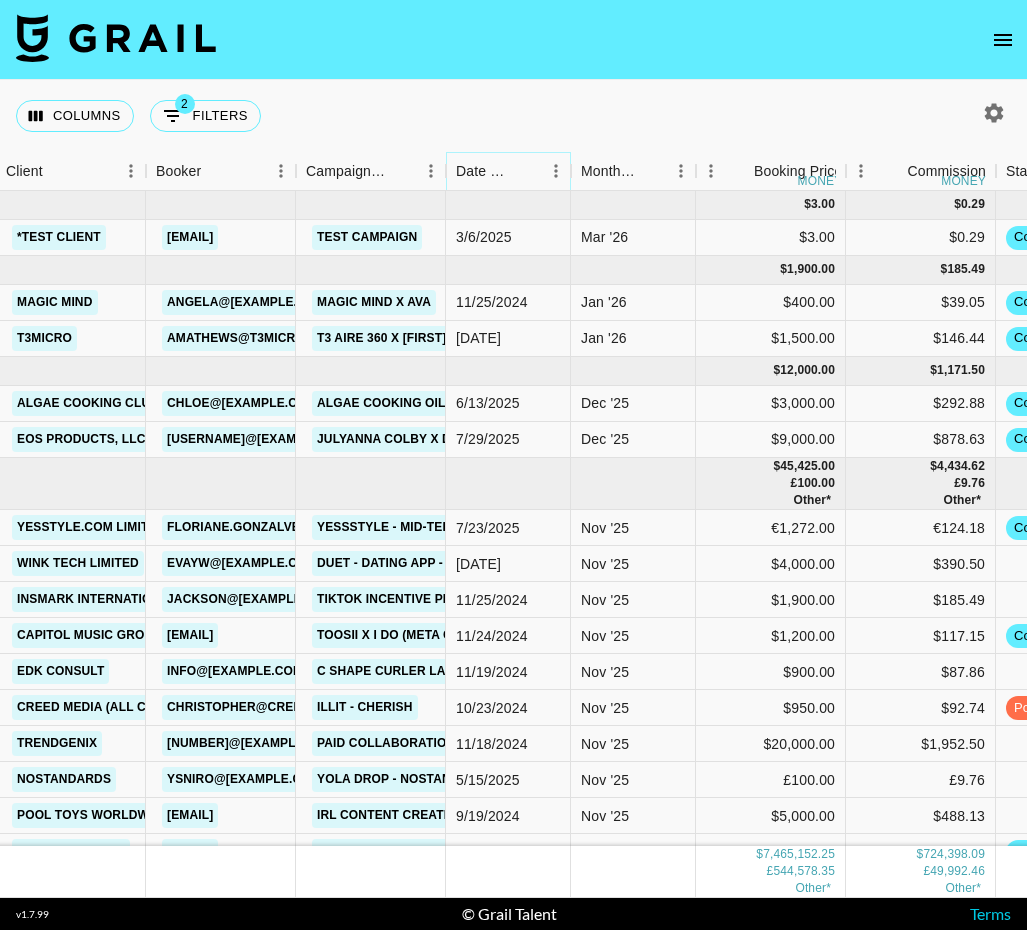 click 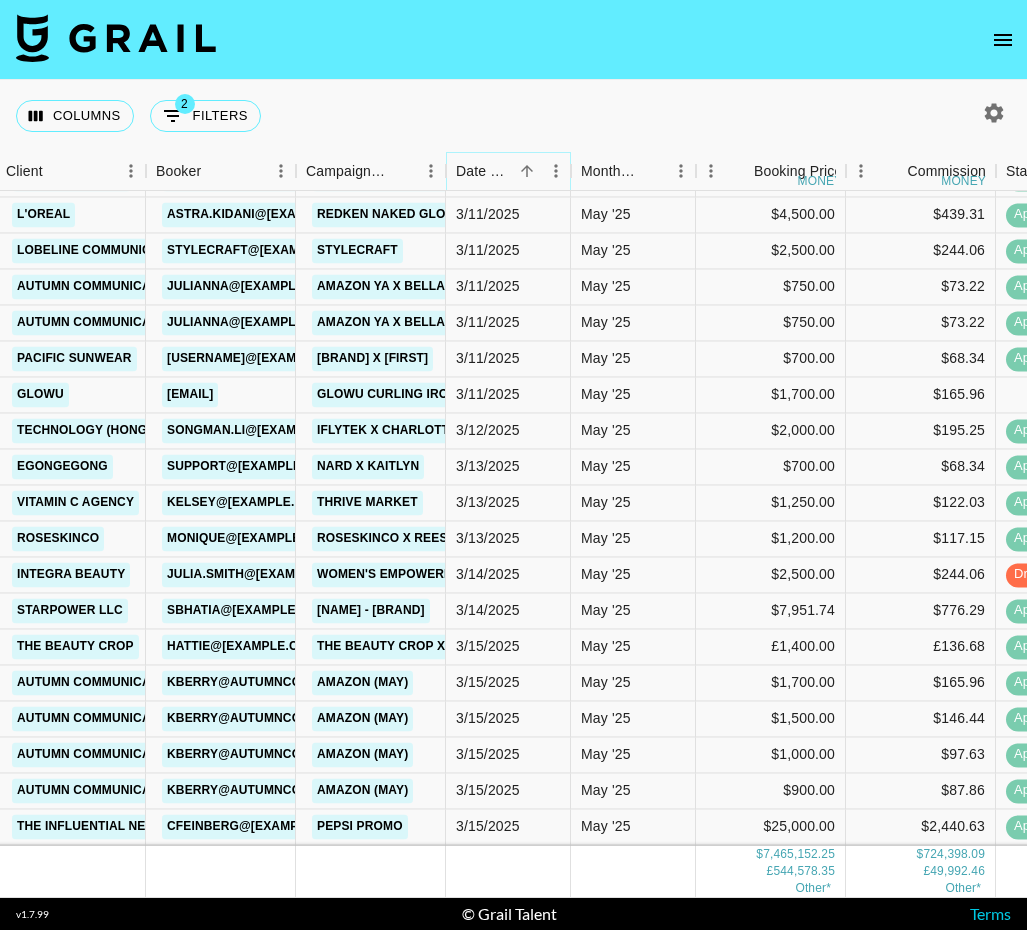 scroll, scrollTop: 1531, scrollLeft: 669, axis: both 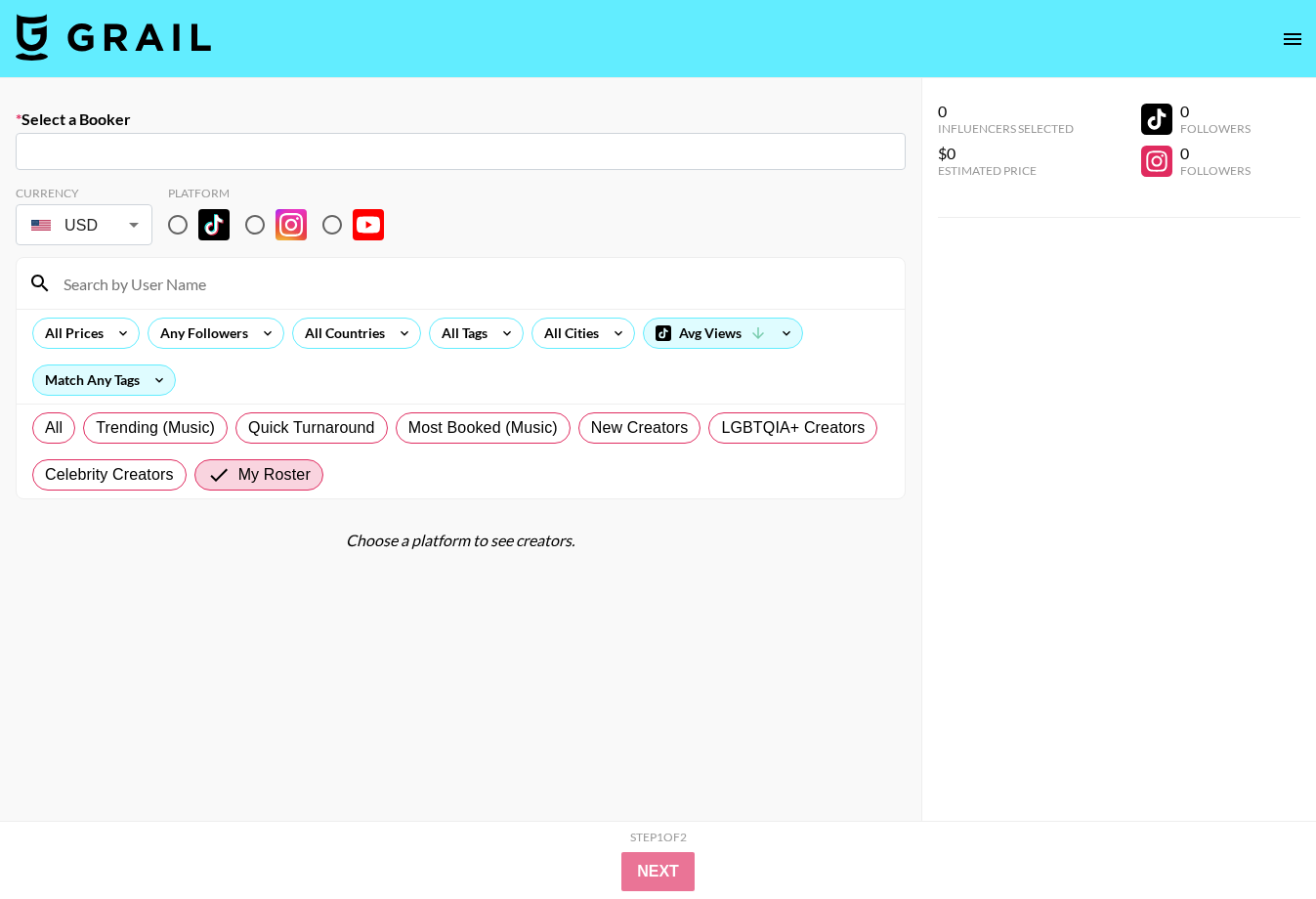 click at bounding box center [658, 39] 